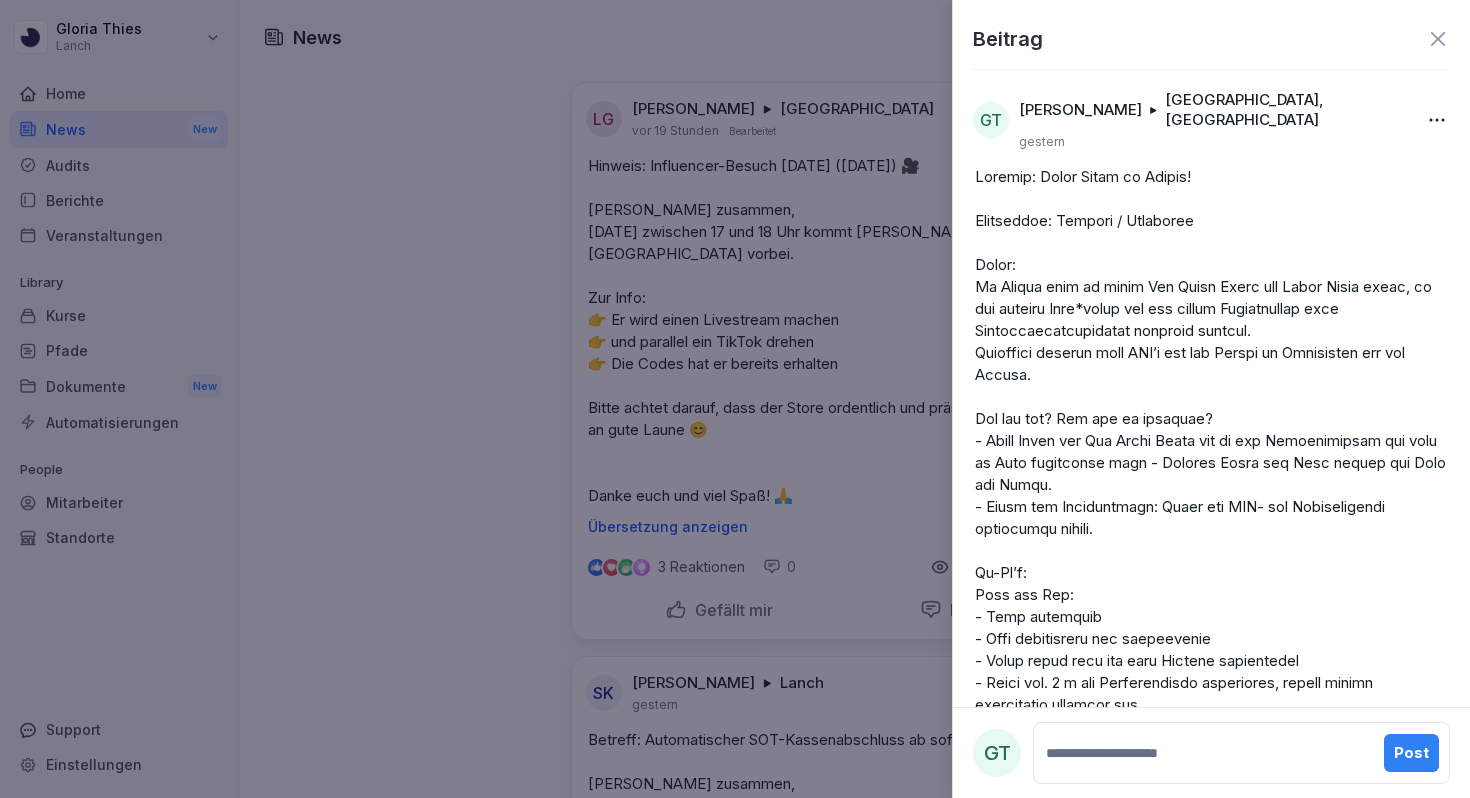 scroll, scrollTop: 0, scrollLeft: 0, axis: both 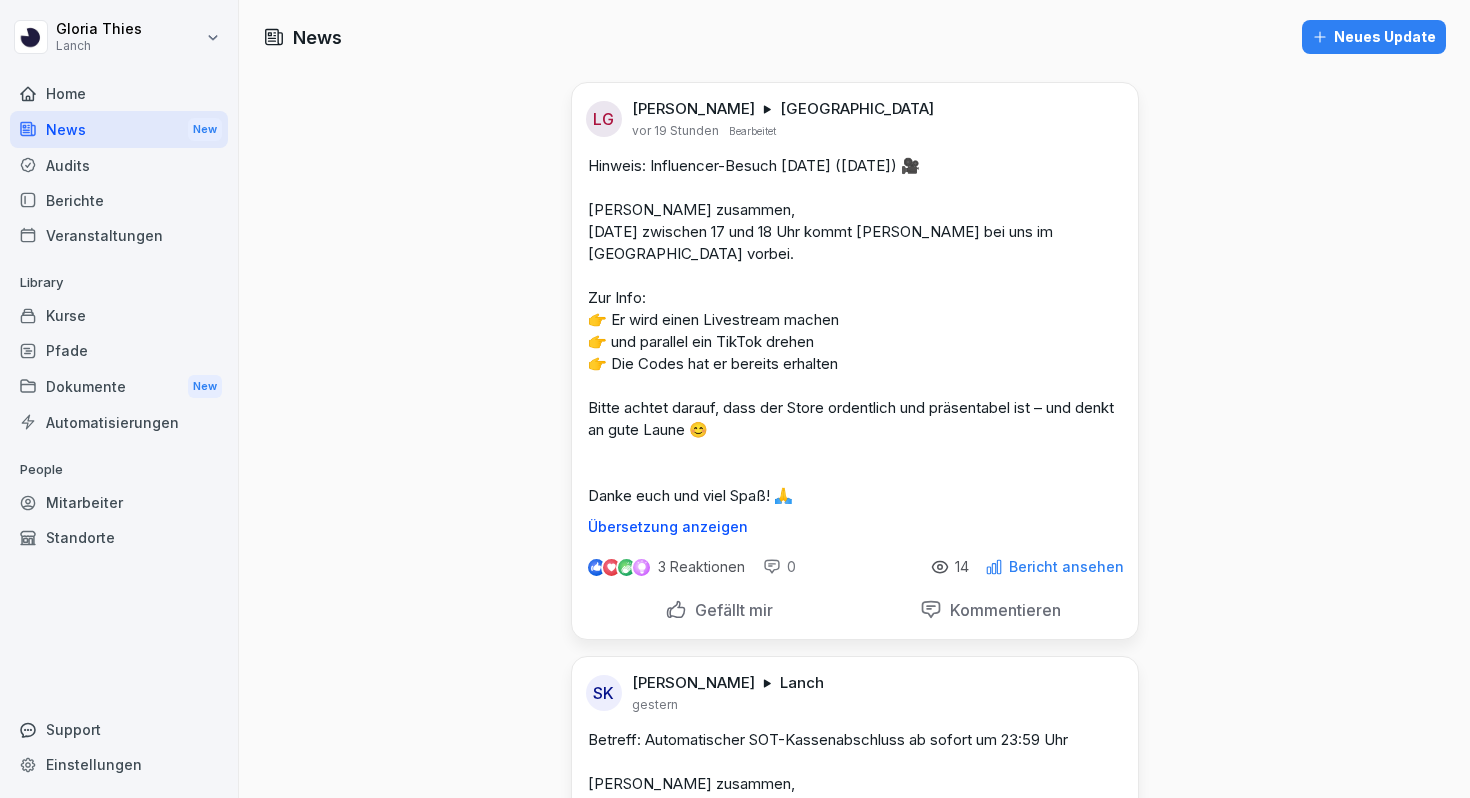 click on "News New" at bounding box center (119, 129) 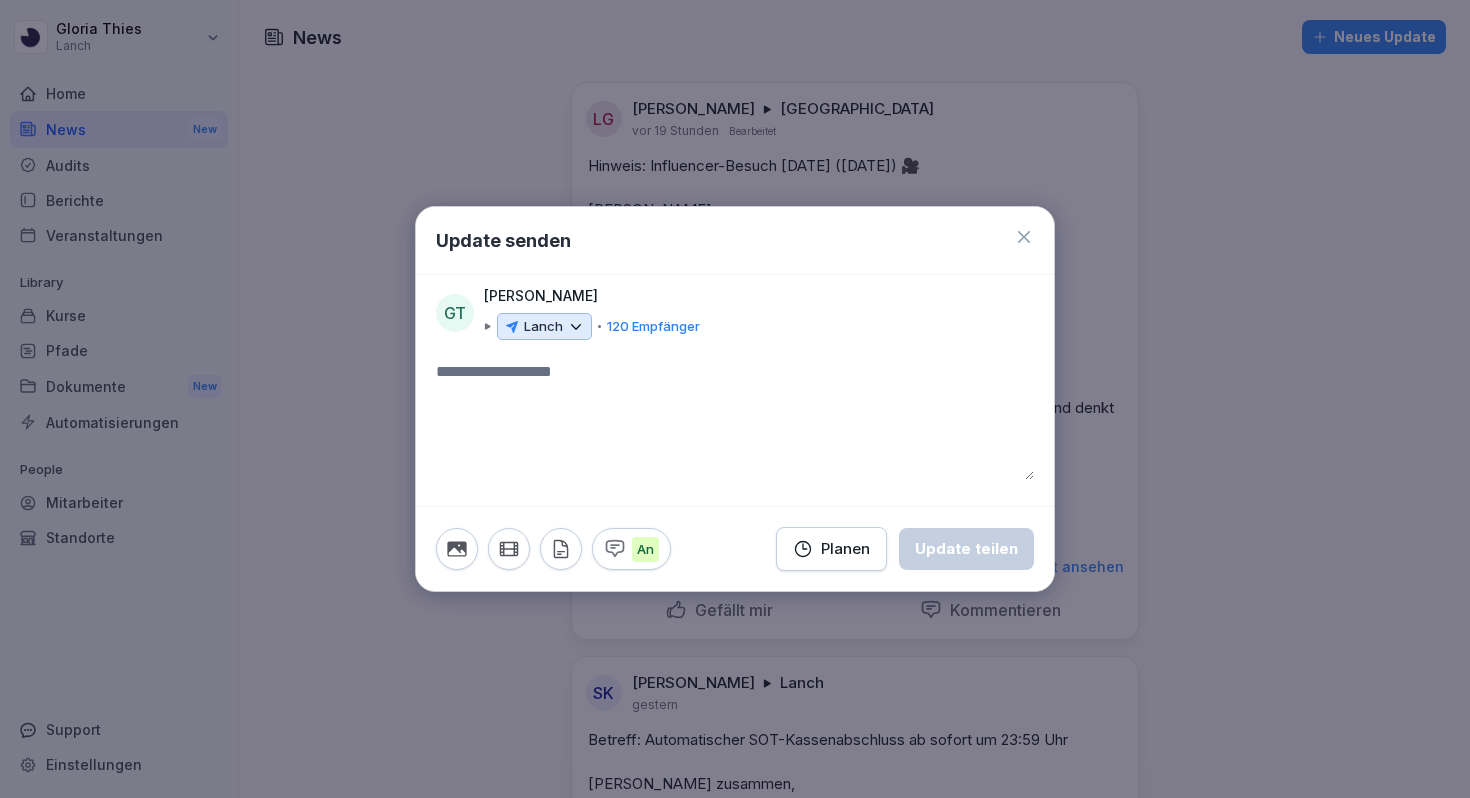 click on "120 Empfänger" at bounding box center (653, 327) 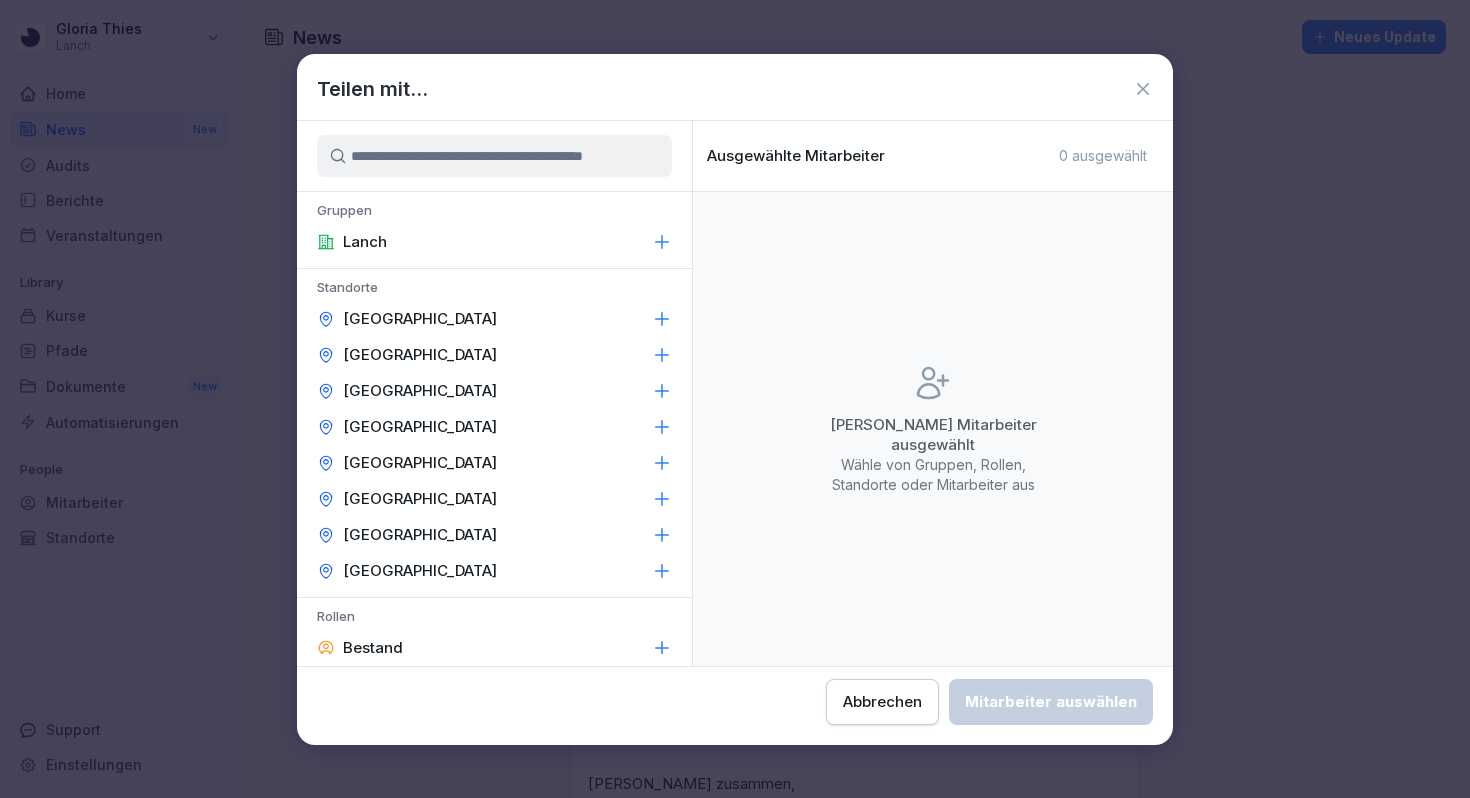 click 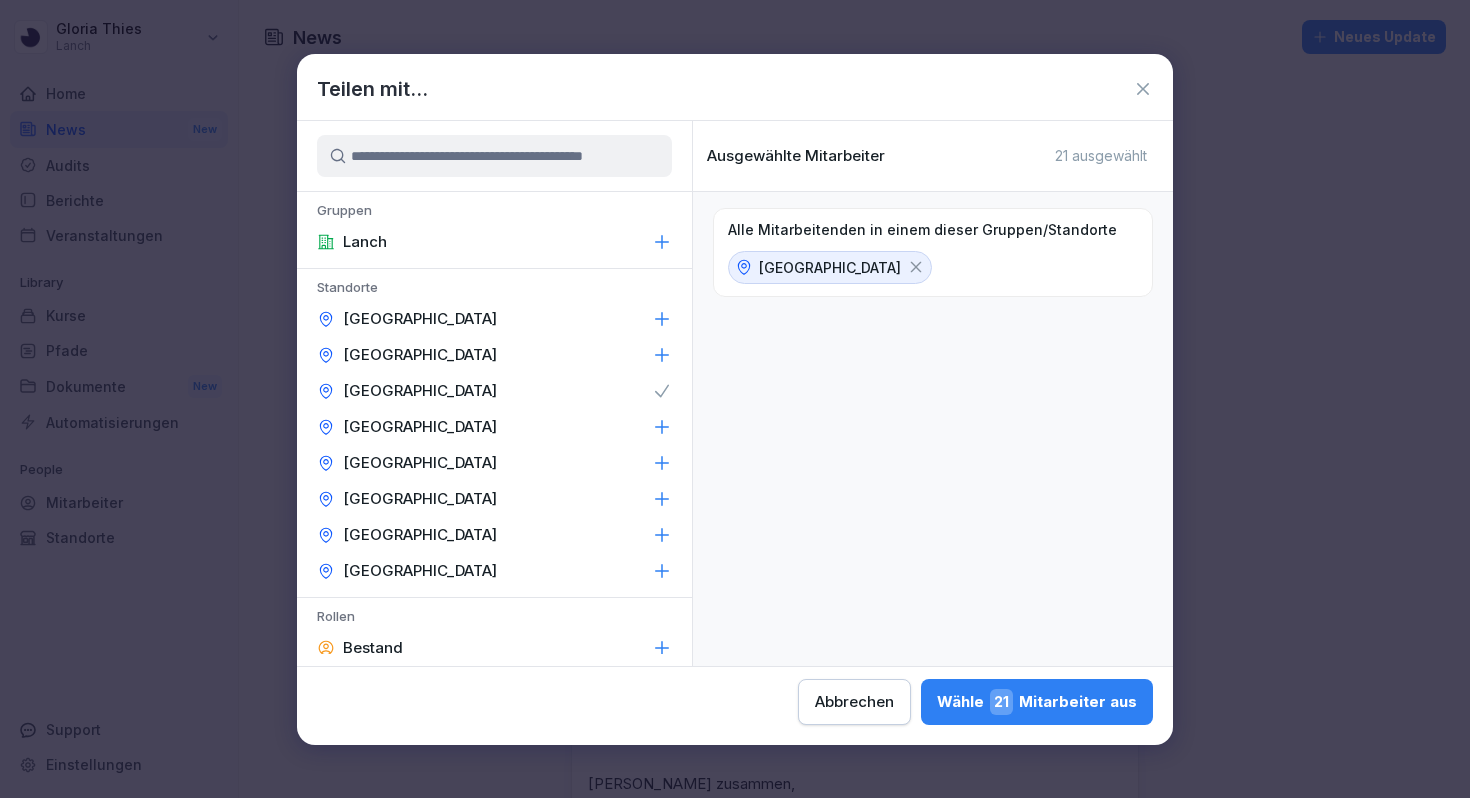 click 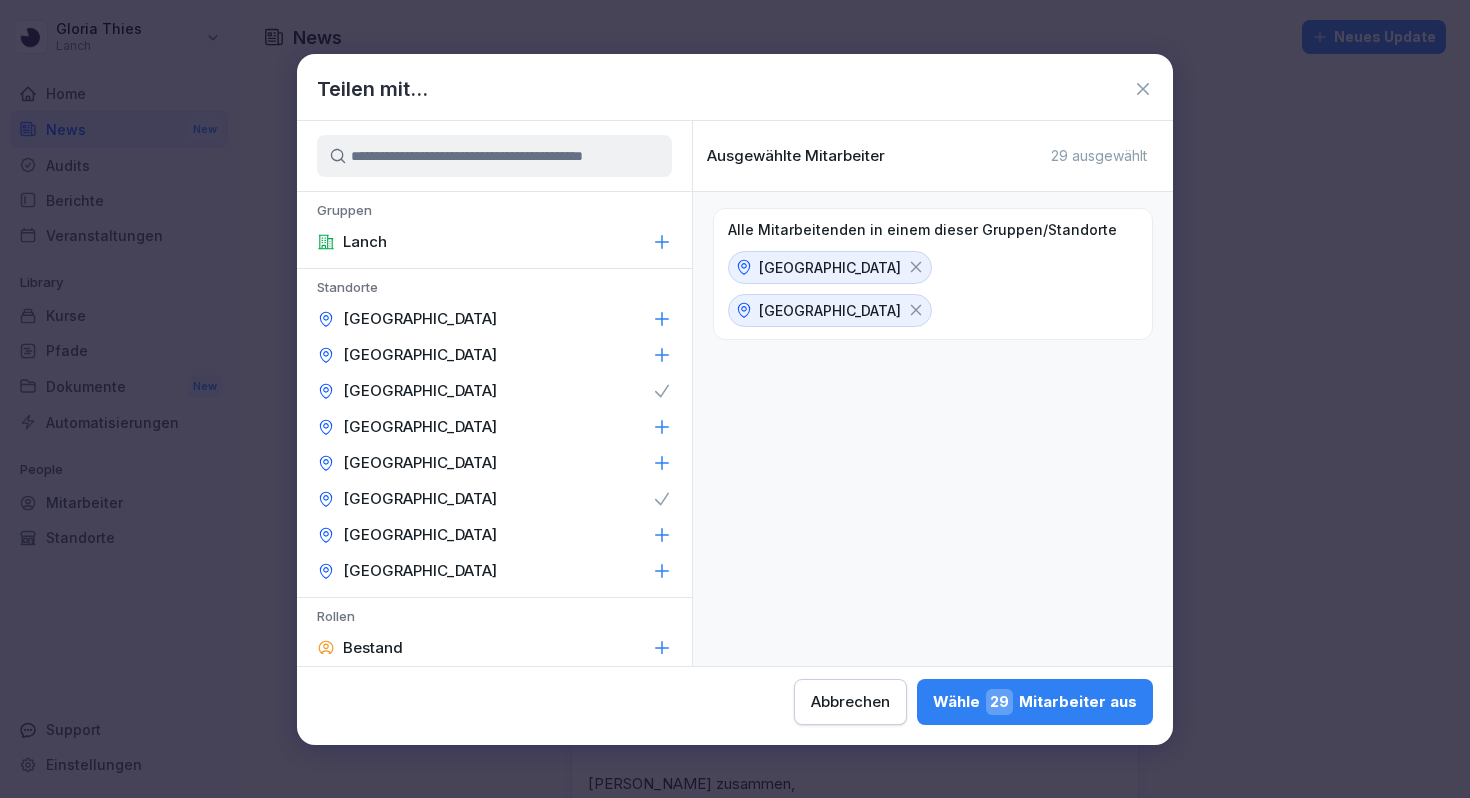 click on "Wähle  29  Mitarbeiter aus" at bounding box center (1035, 702) 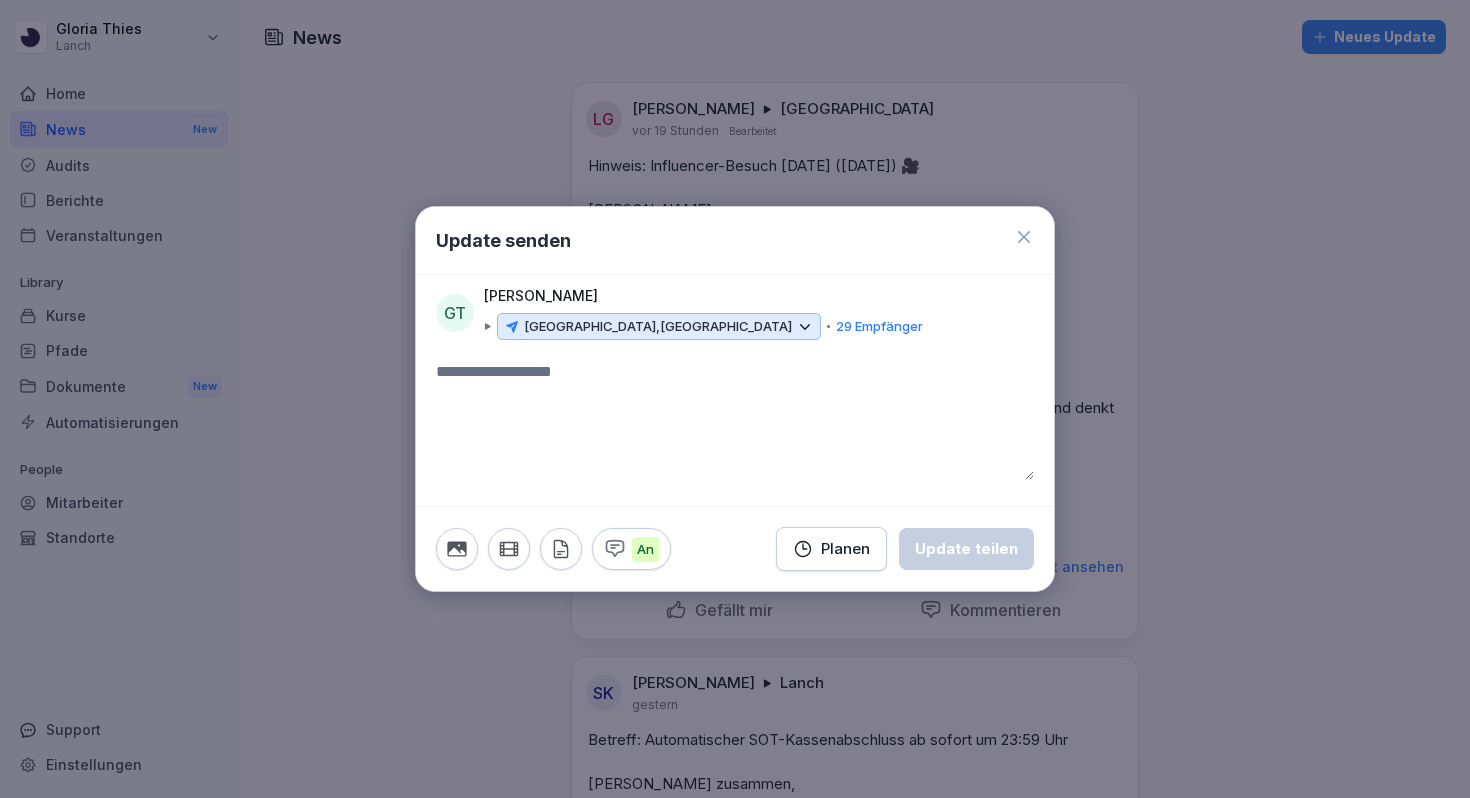 click 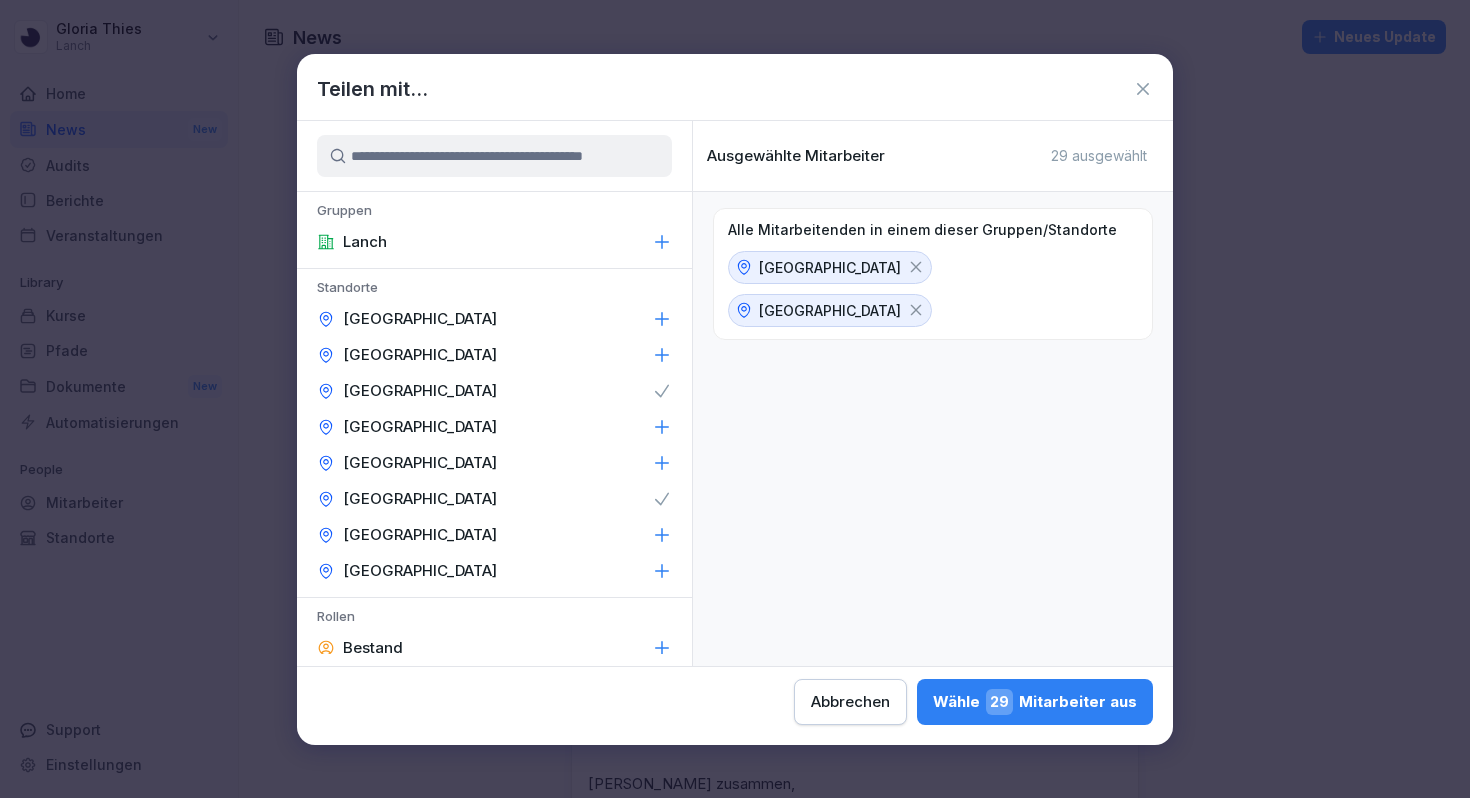 click 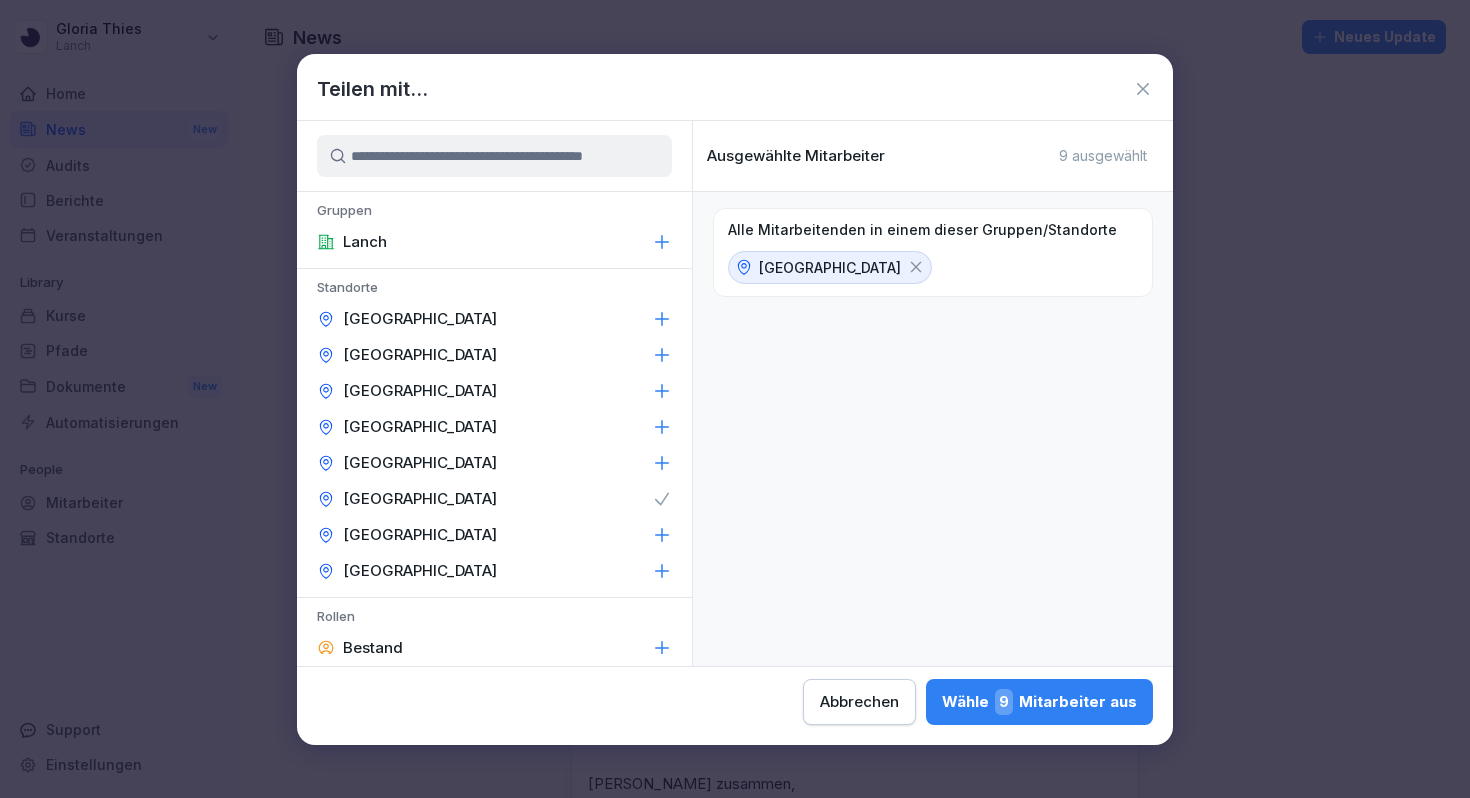 click 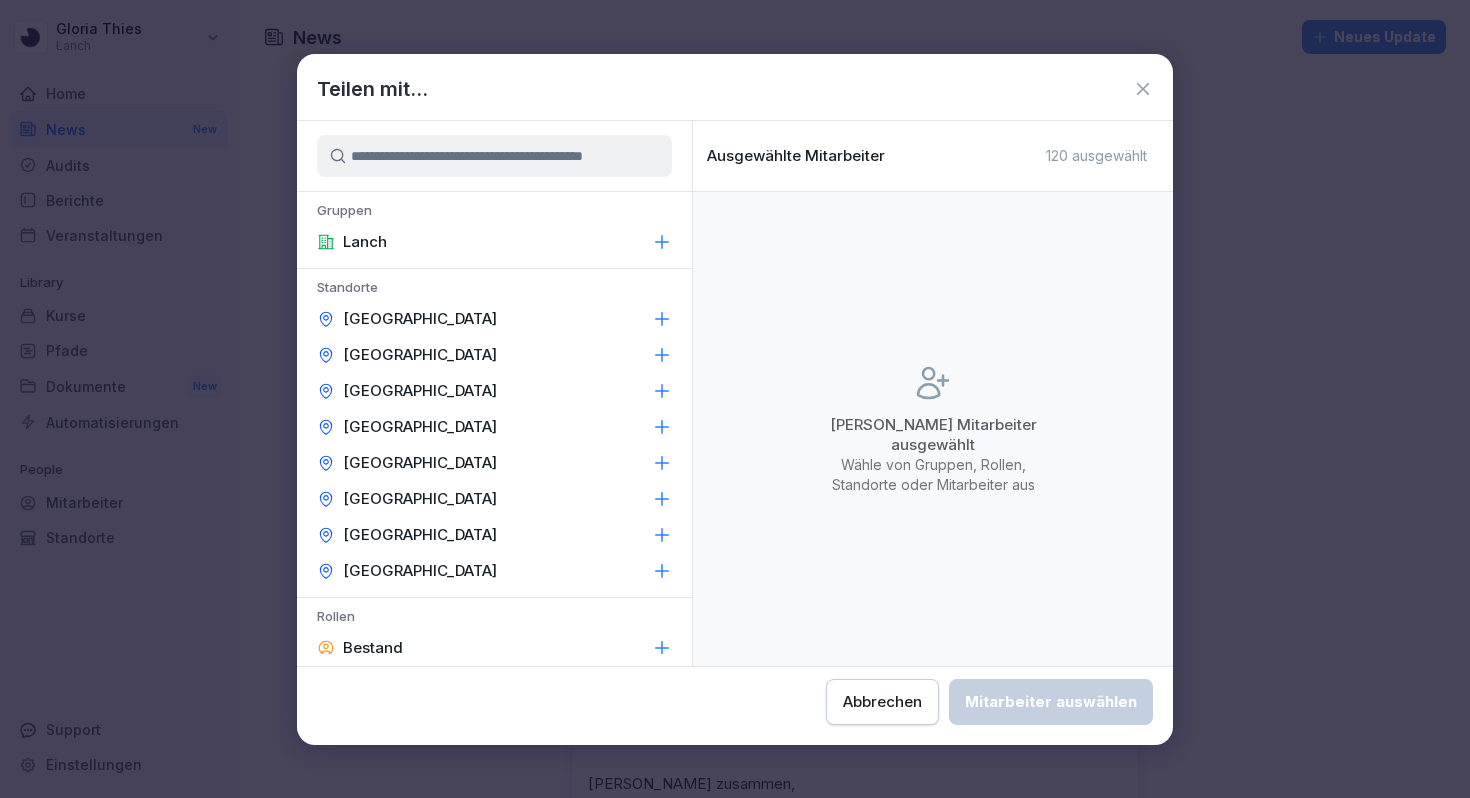 click 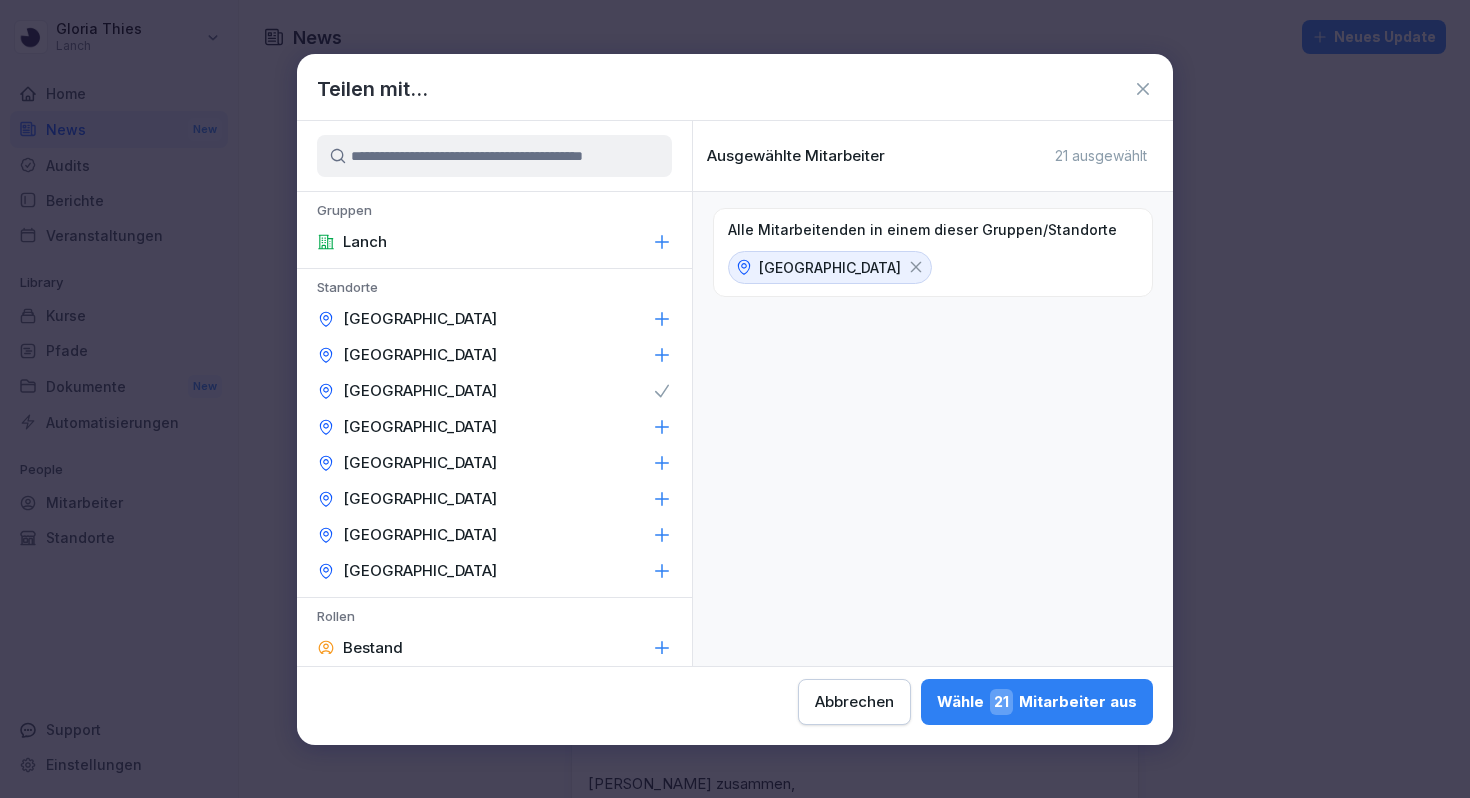 click 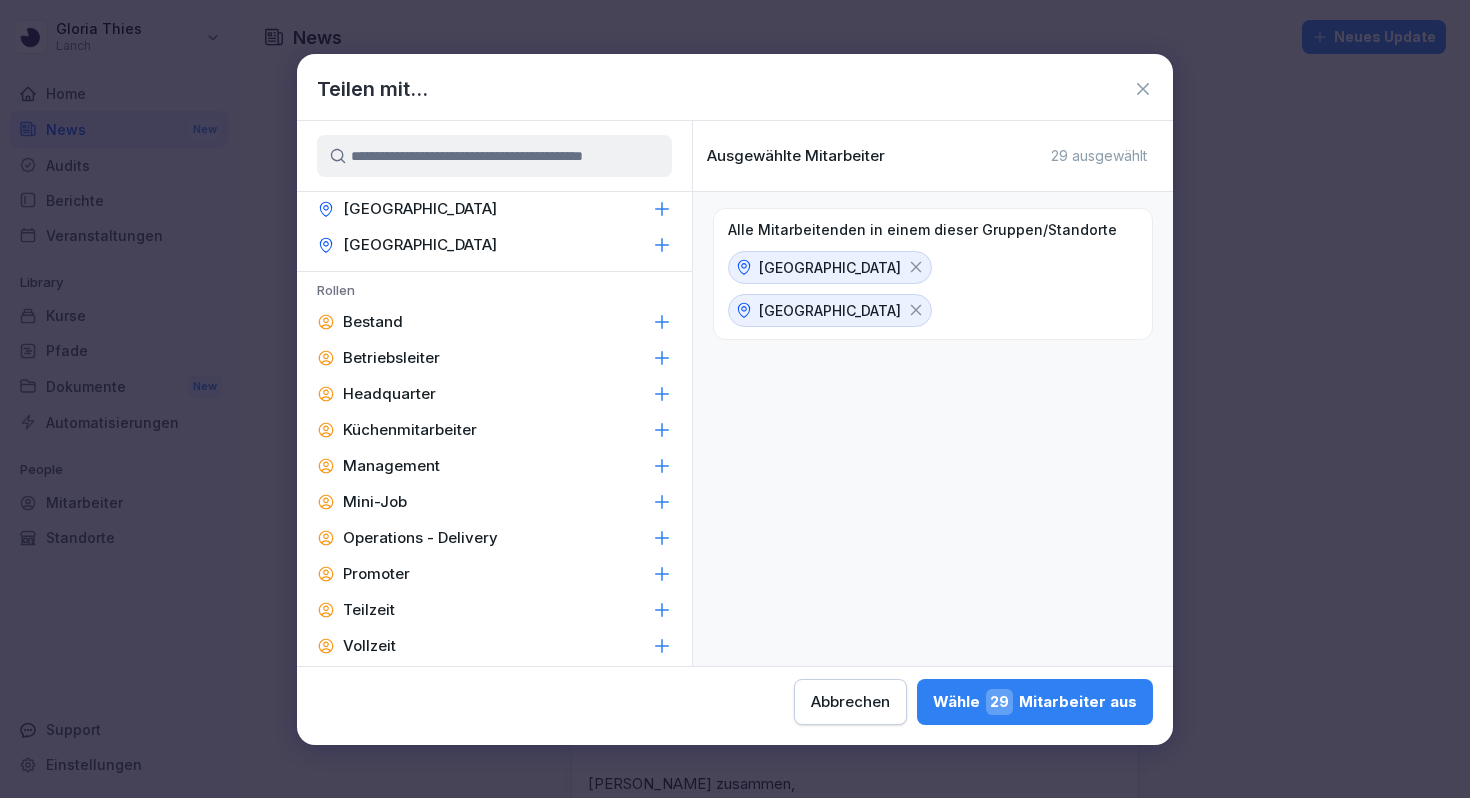 scroll, scrollTop: 354, scrollLeft: 0, axis: vertical 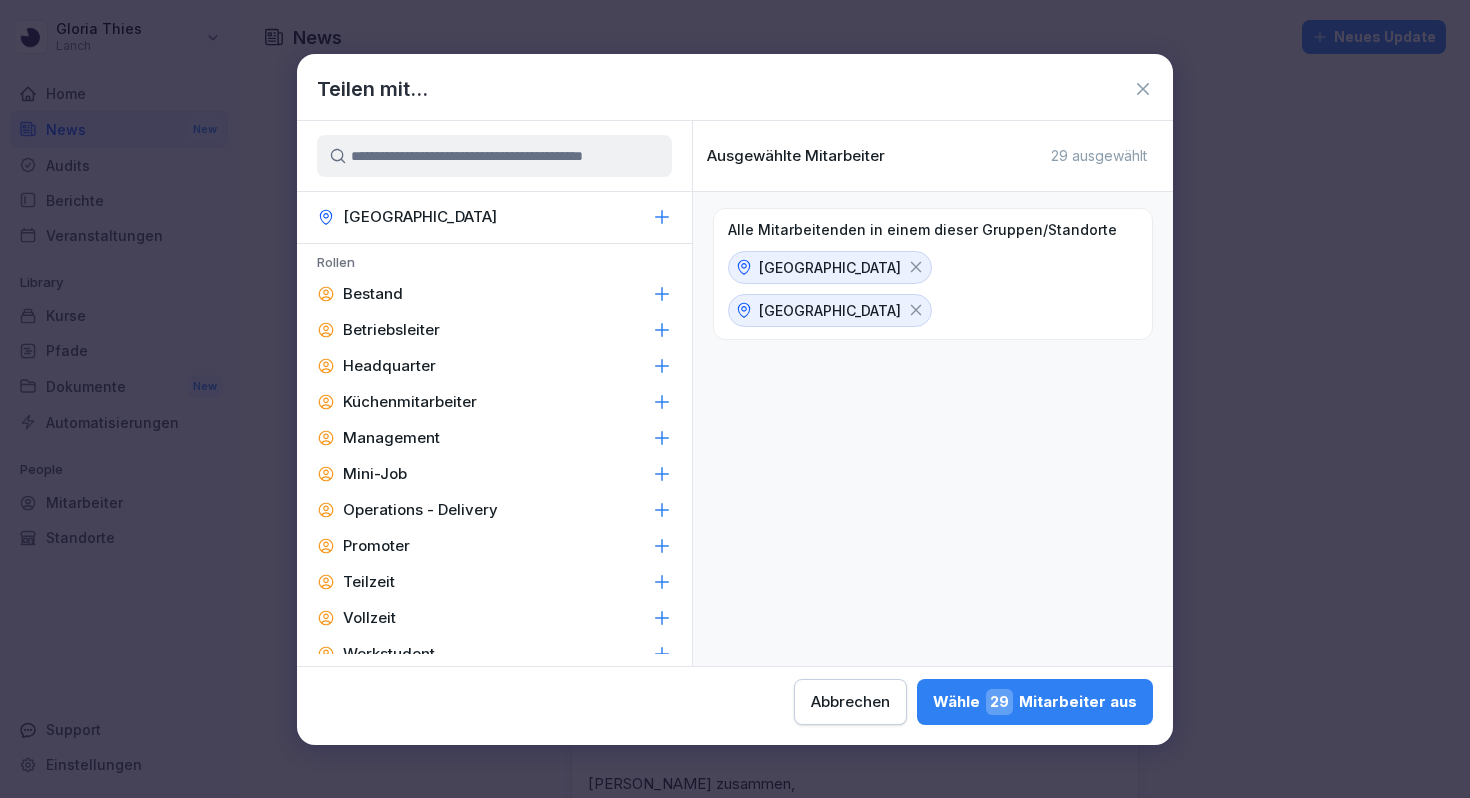 click 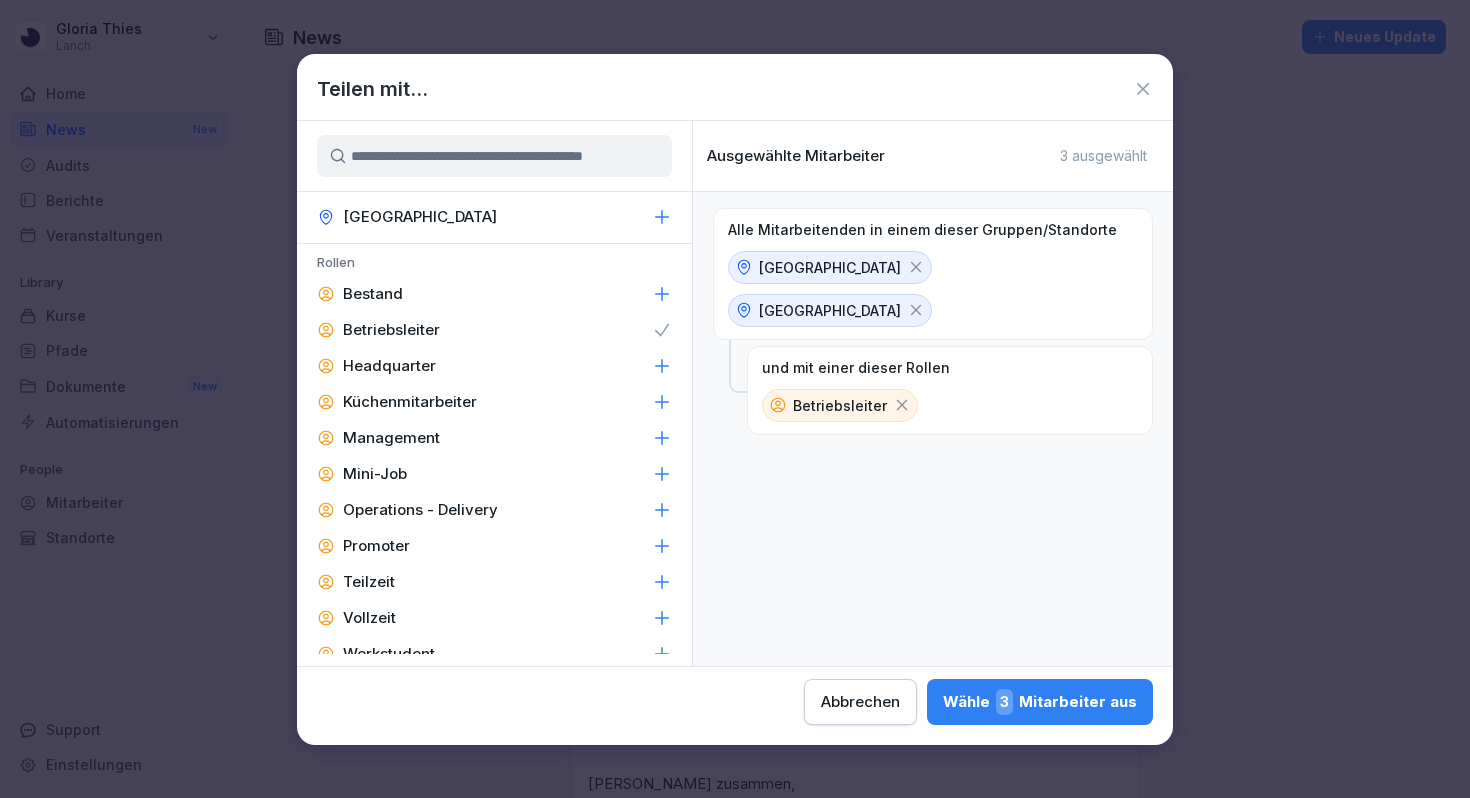 click 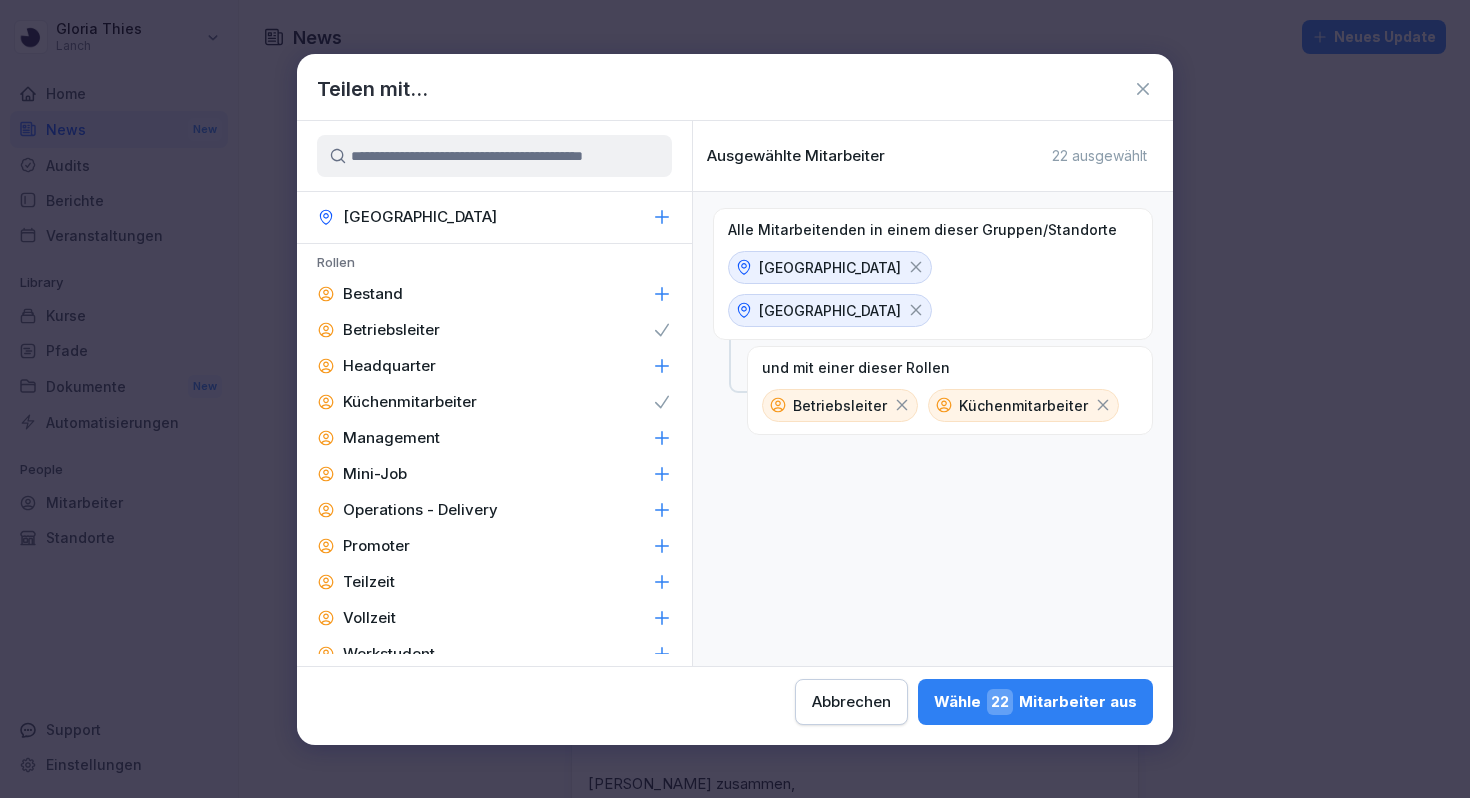 click 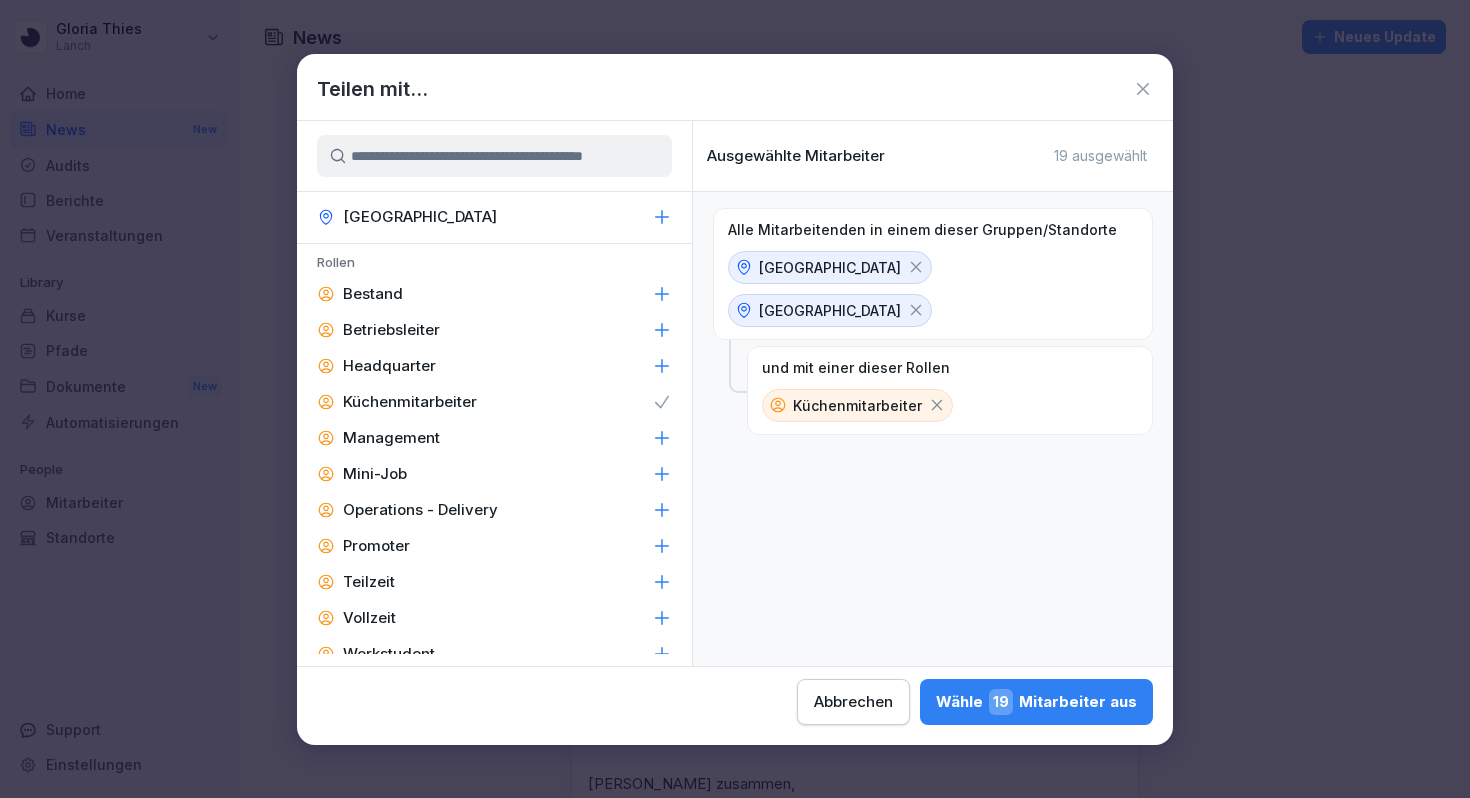 click 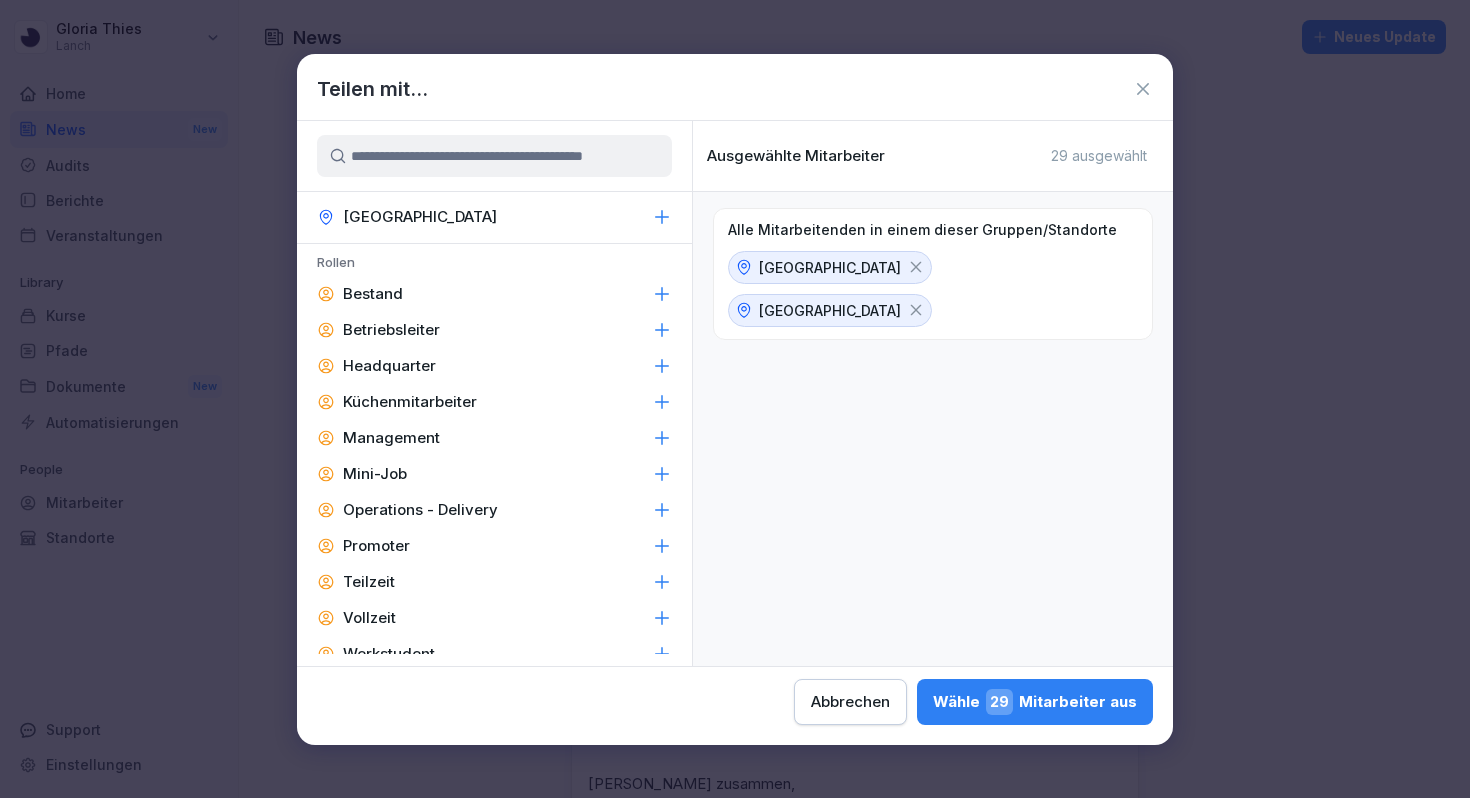 click on "Wähle  29  Mitarbeiter aus" at bounding box center [1035, 702] 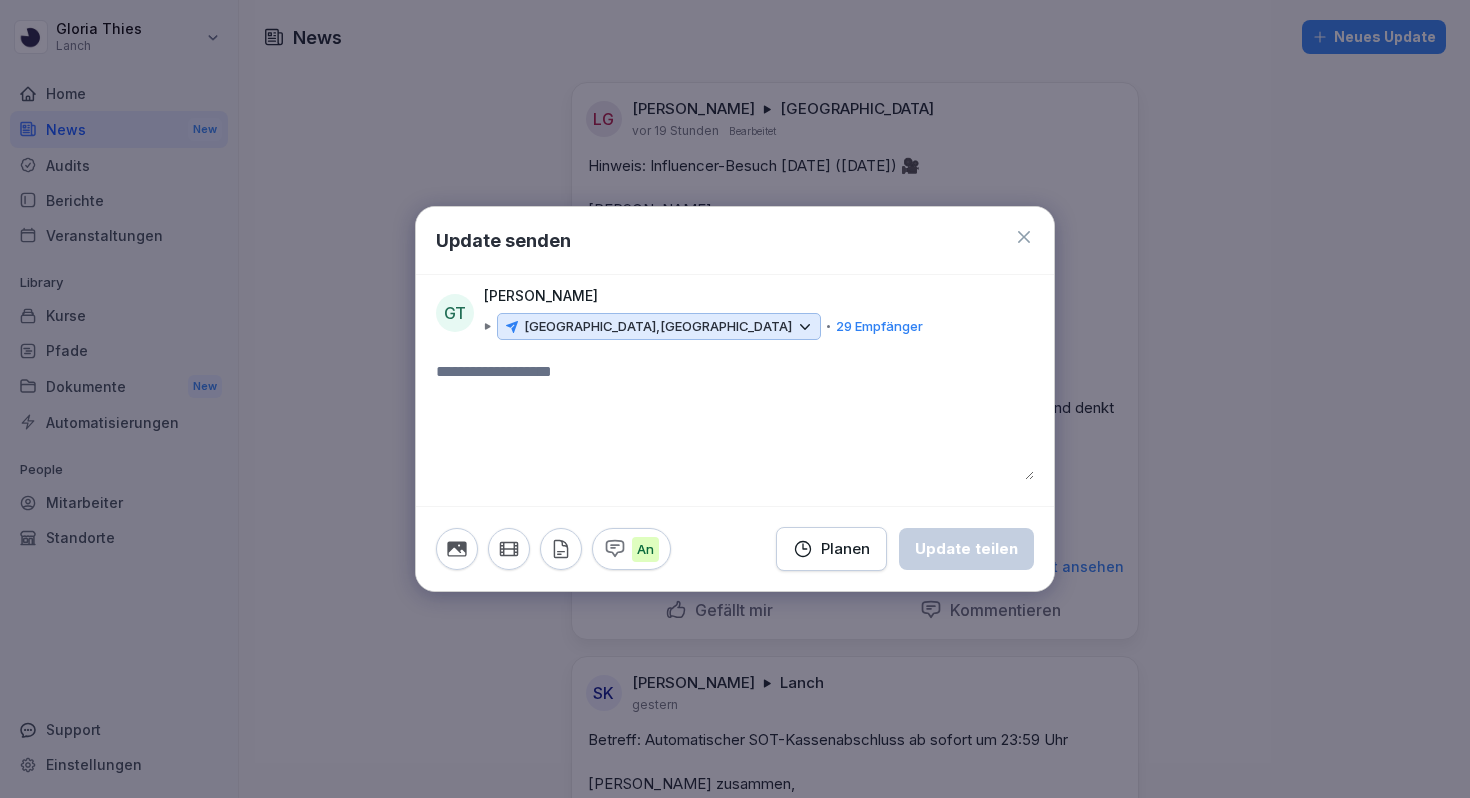 click at bounding box center [735, 420] 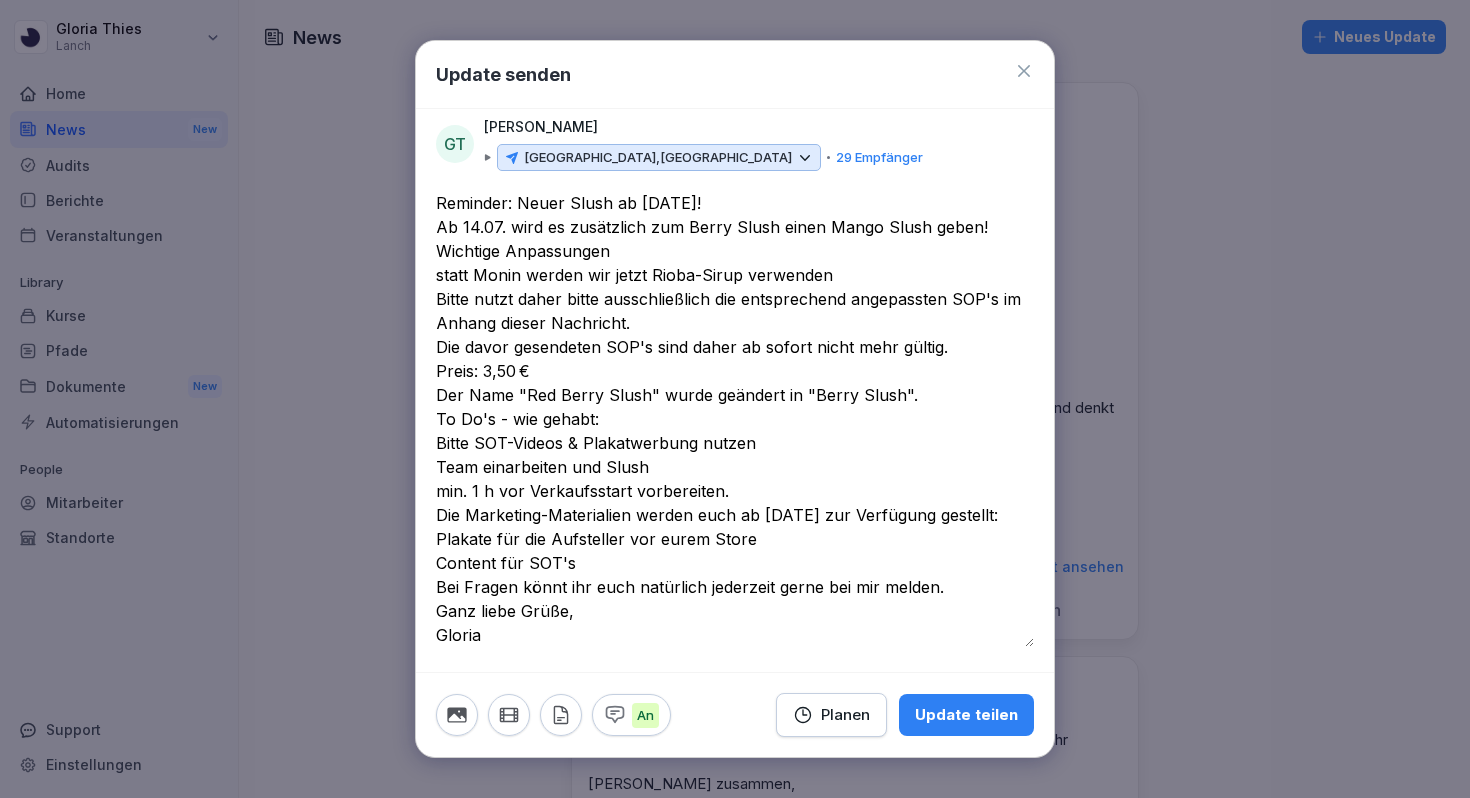 scroll, scrollTop: 1, scrollLeft: 0, axis: vertical 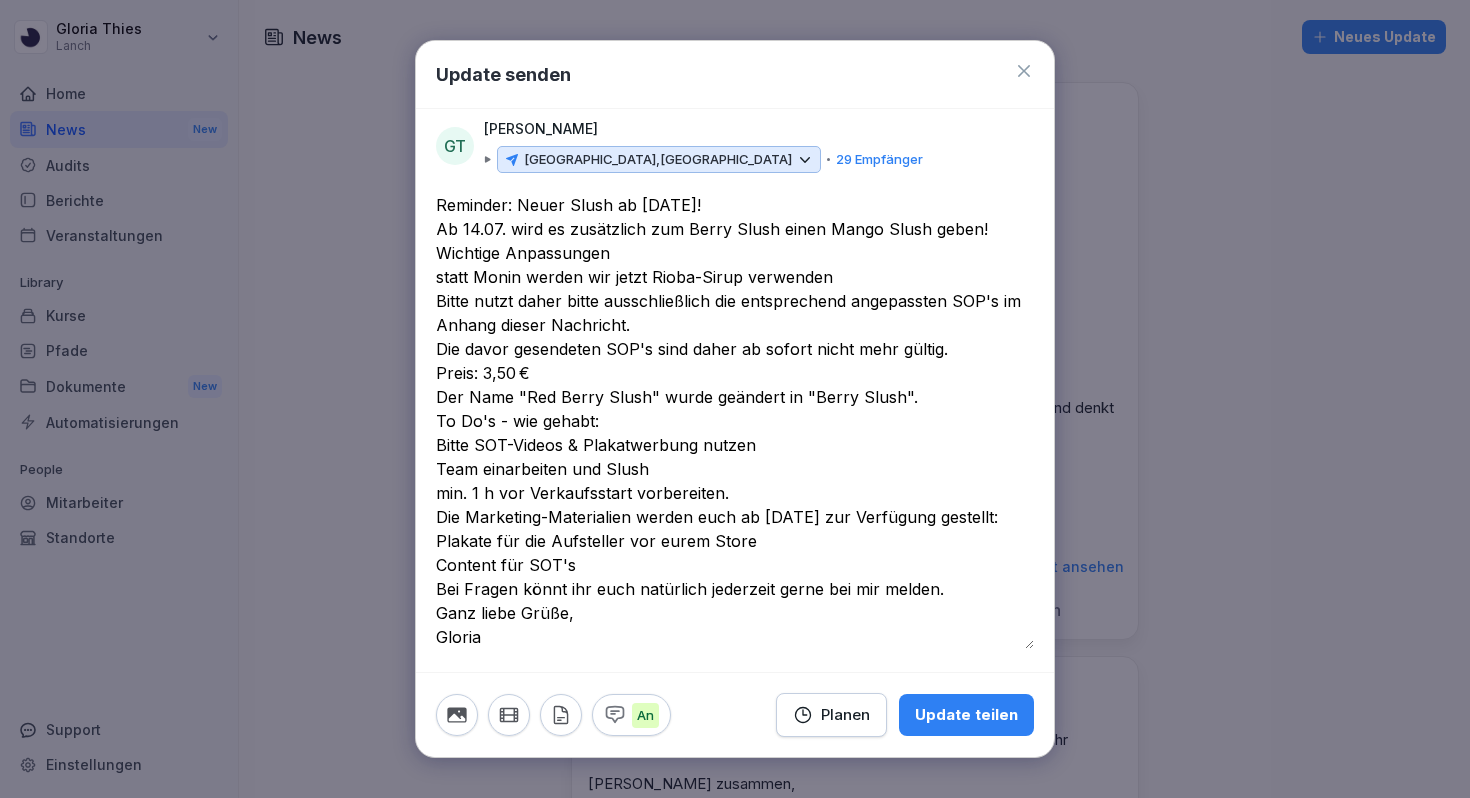 click on "**********" at bounding box center (735, 421) 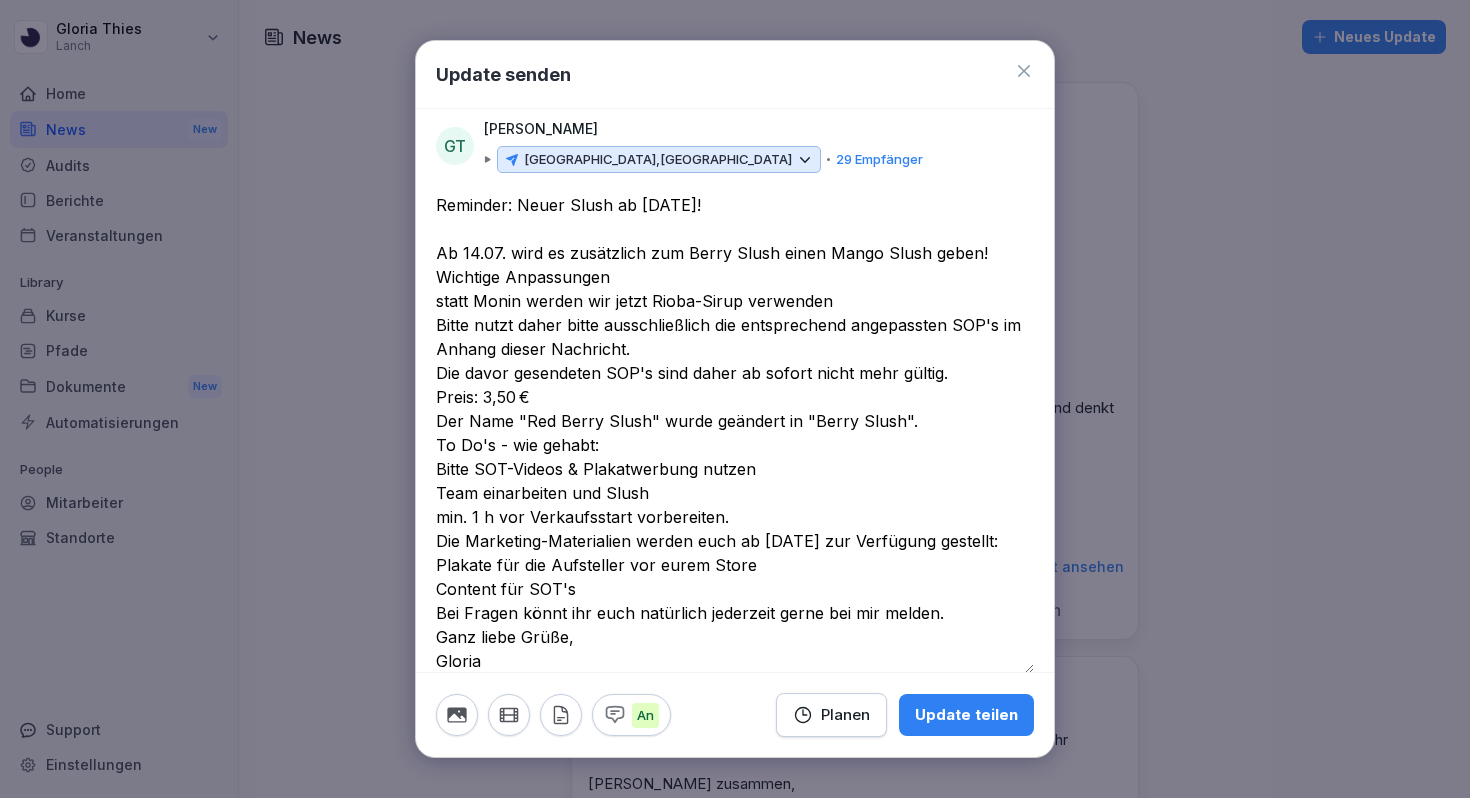 click on "**********" at bounding box center (735, 433) 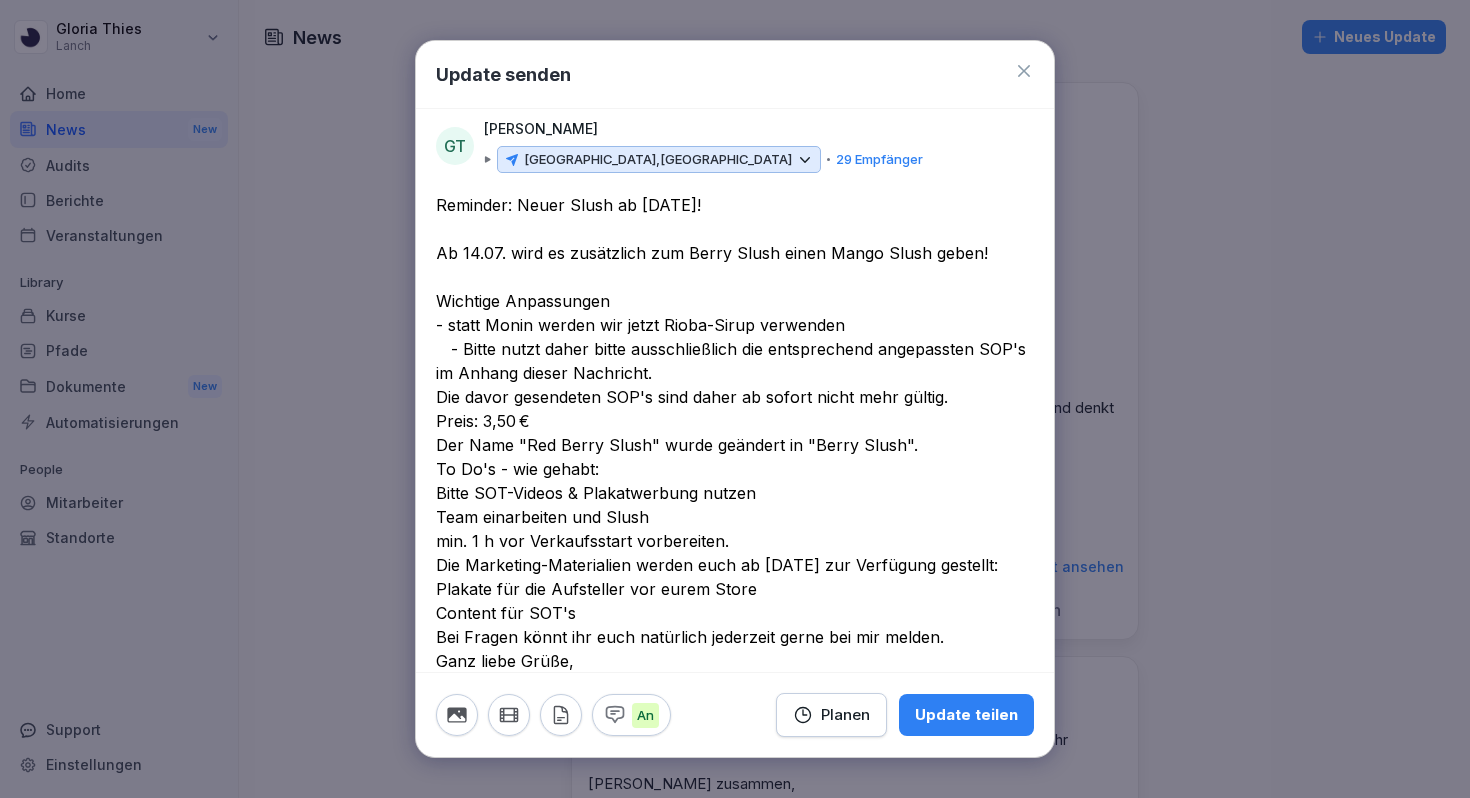 paste on "*****" 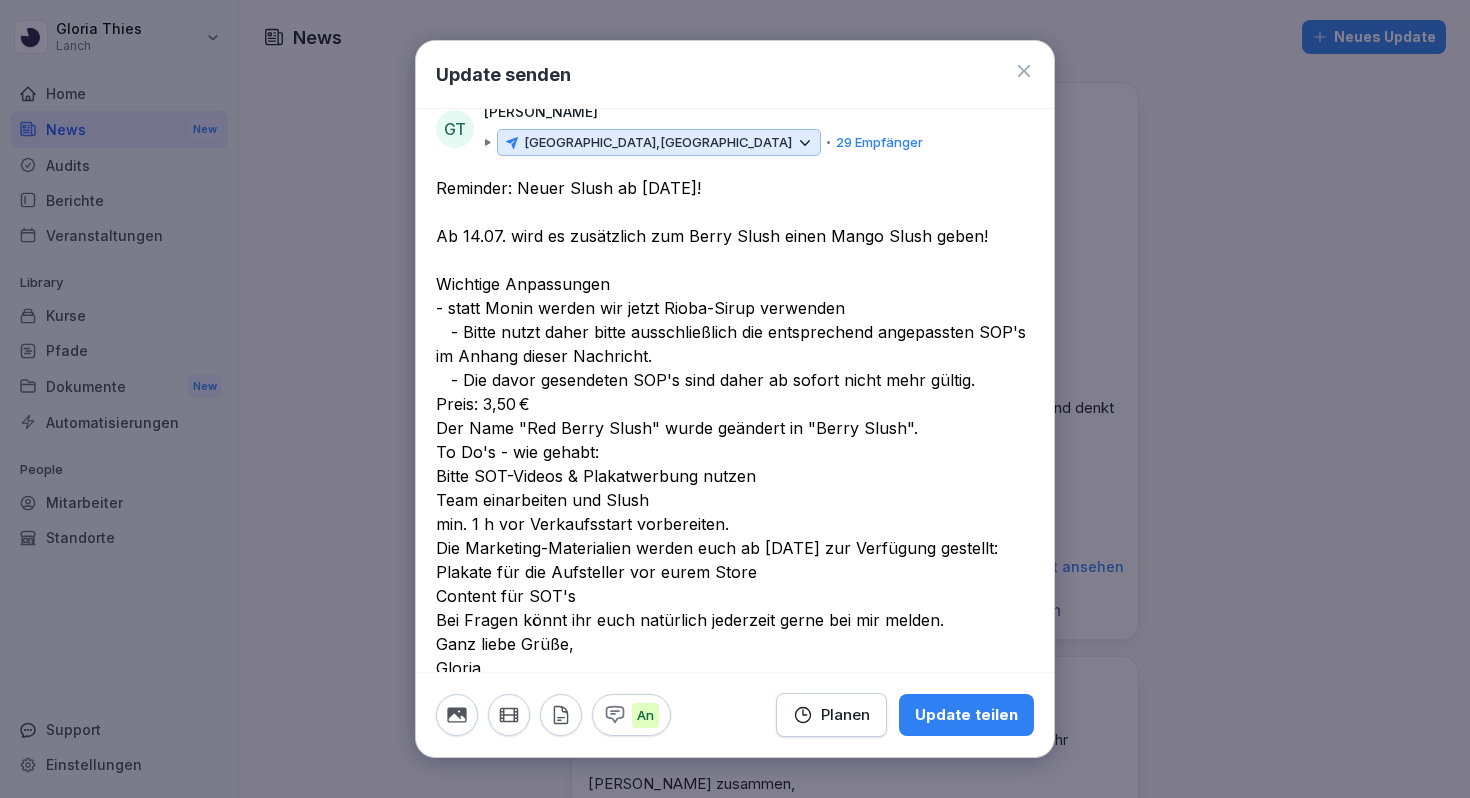 scroll, scrollTop: 19, scrollLeft: 0, axis: vertical 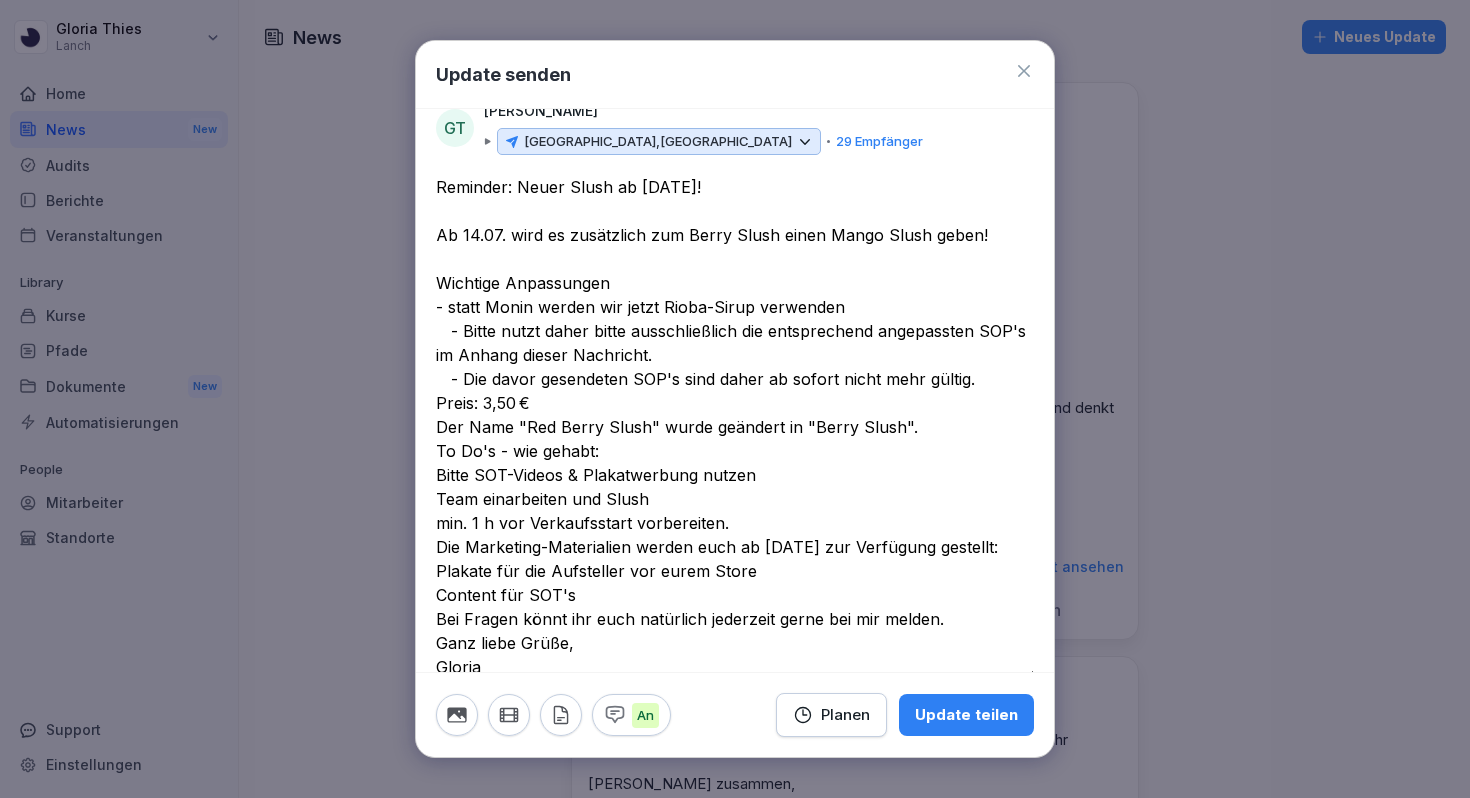 paste on "**" 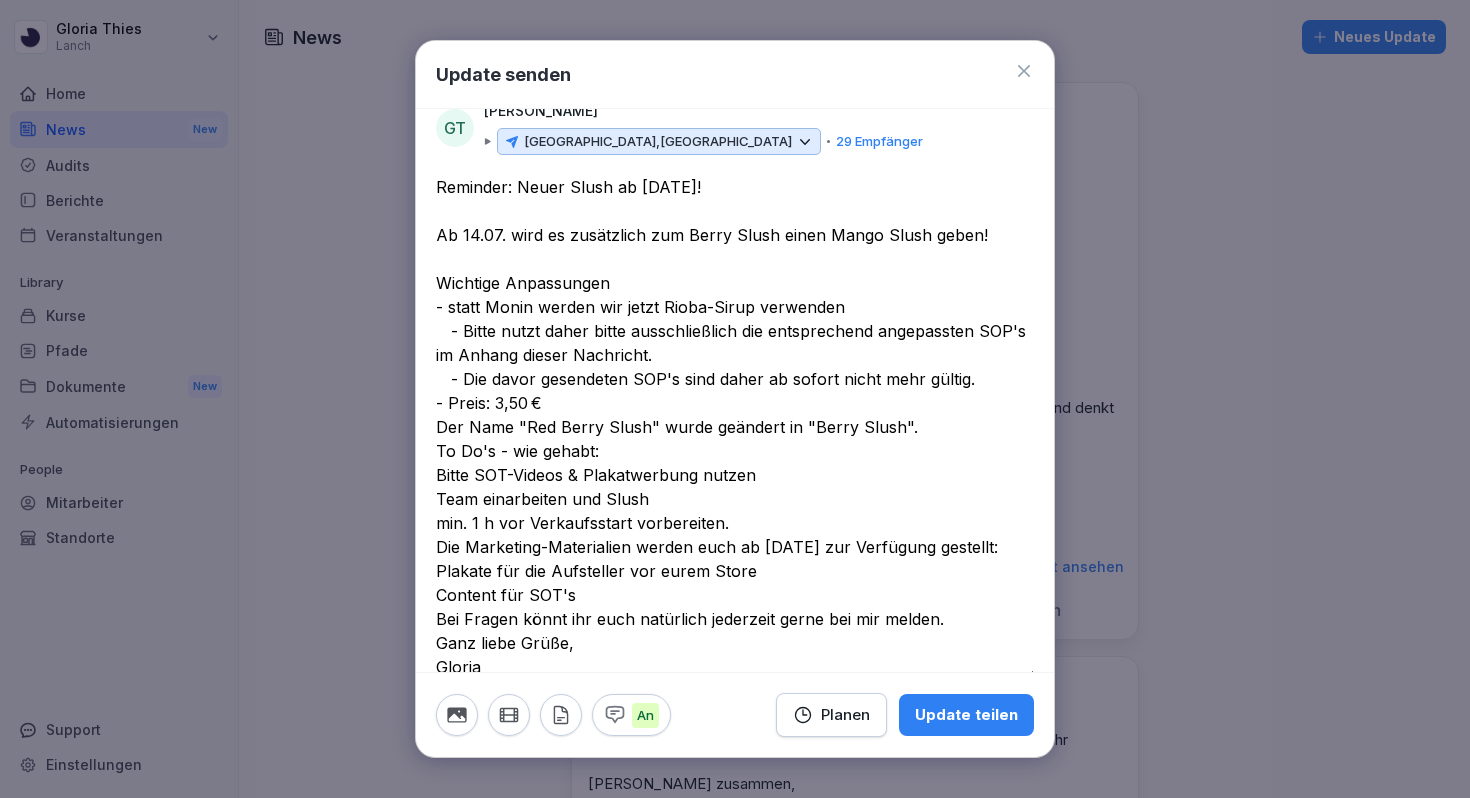 paste on "**" 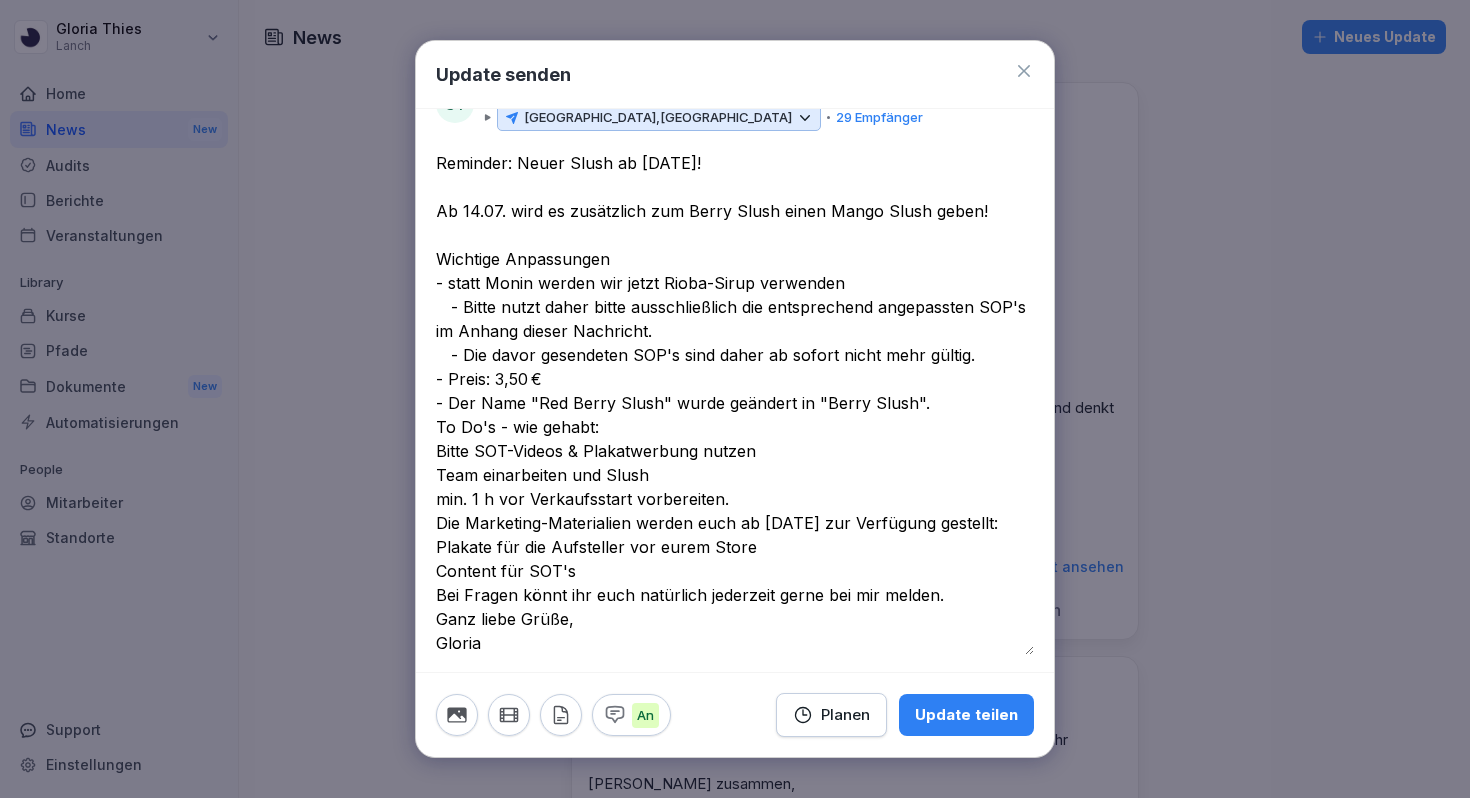 scroll, scrollTop: 47, scrollLeft: 0, axis: vertical 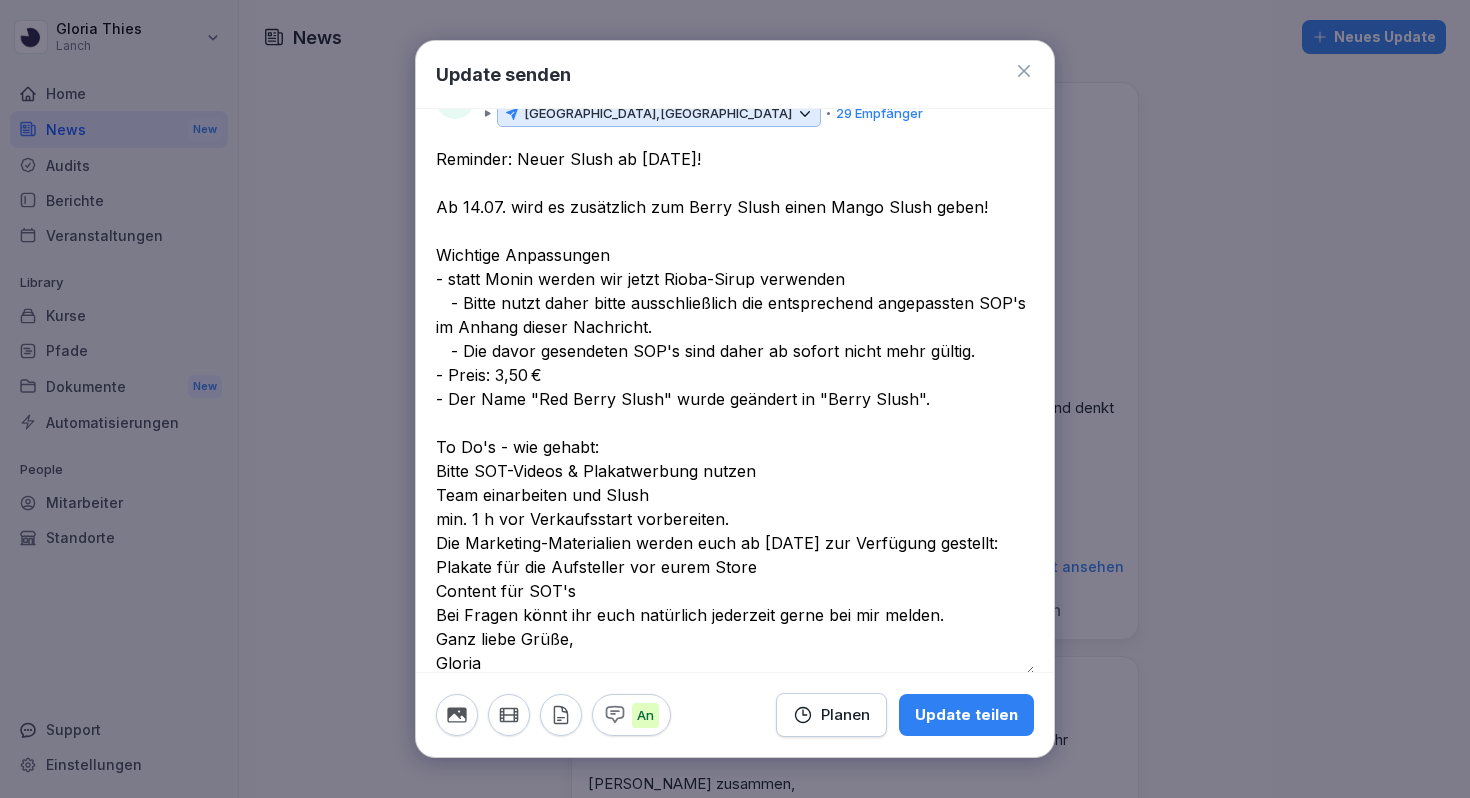 paste on "**" 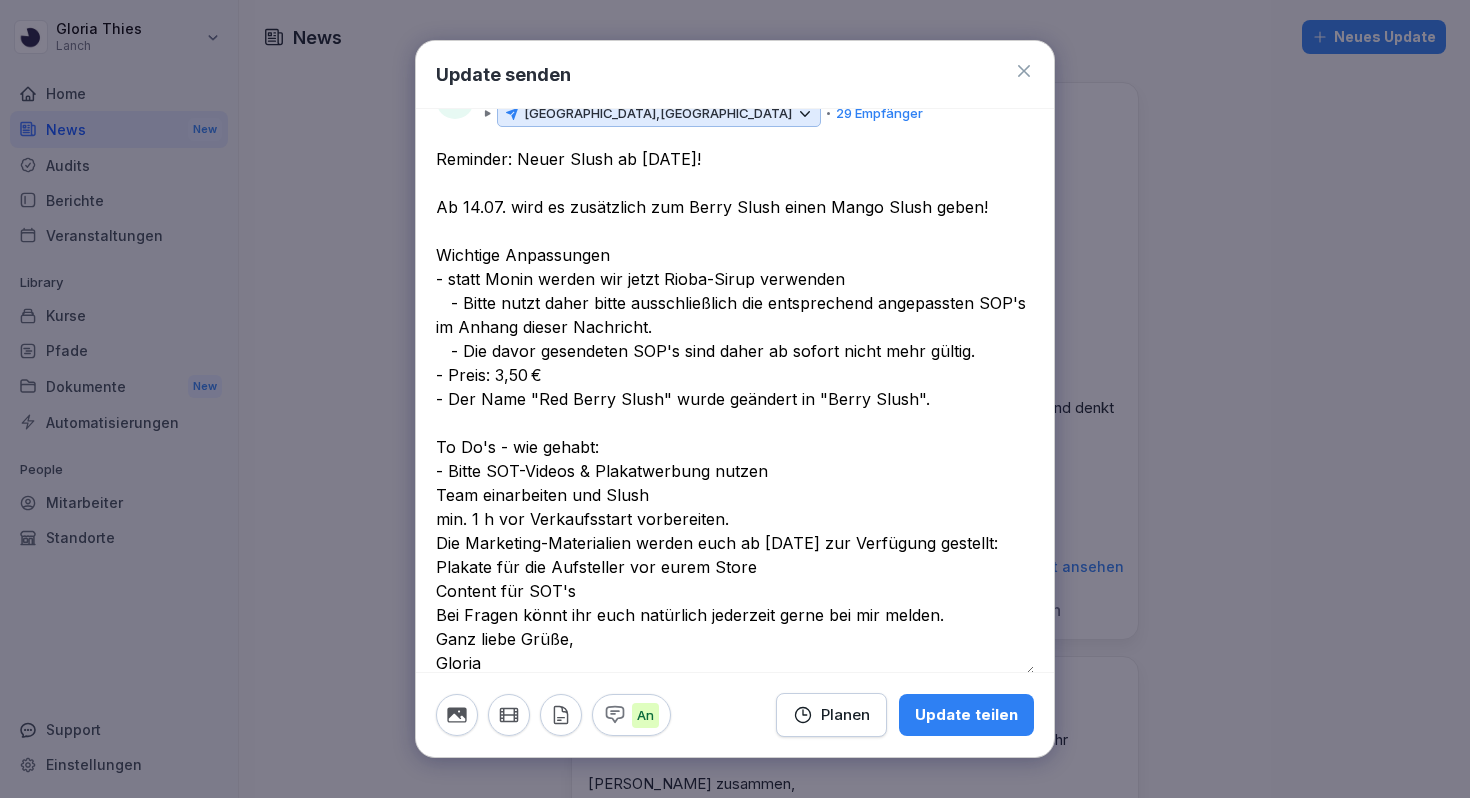 paste on "**" 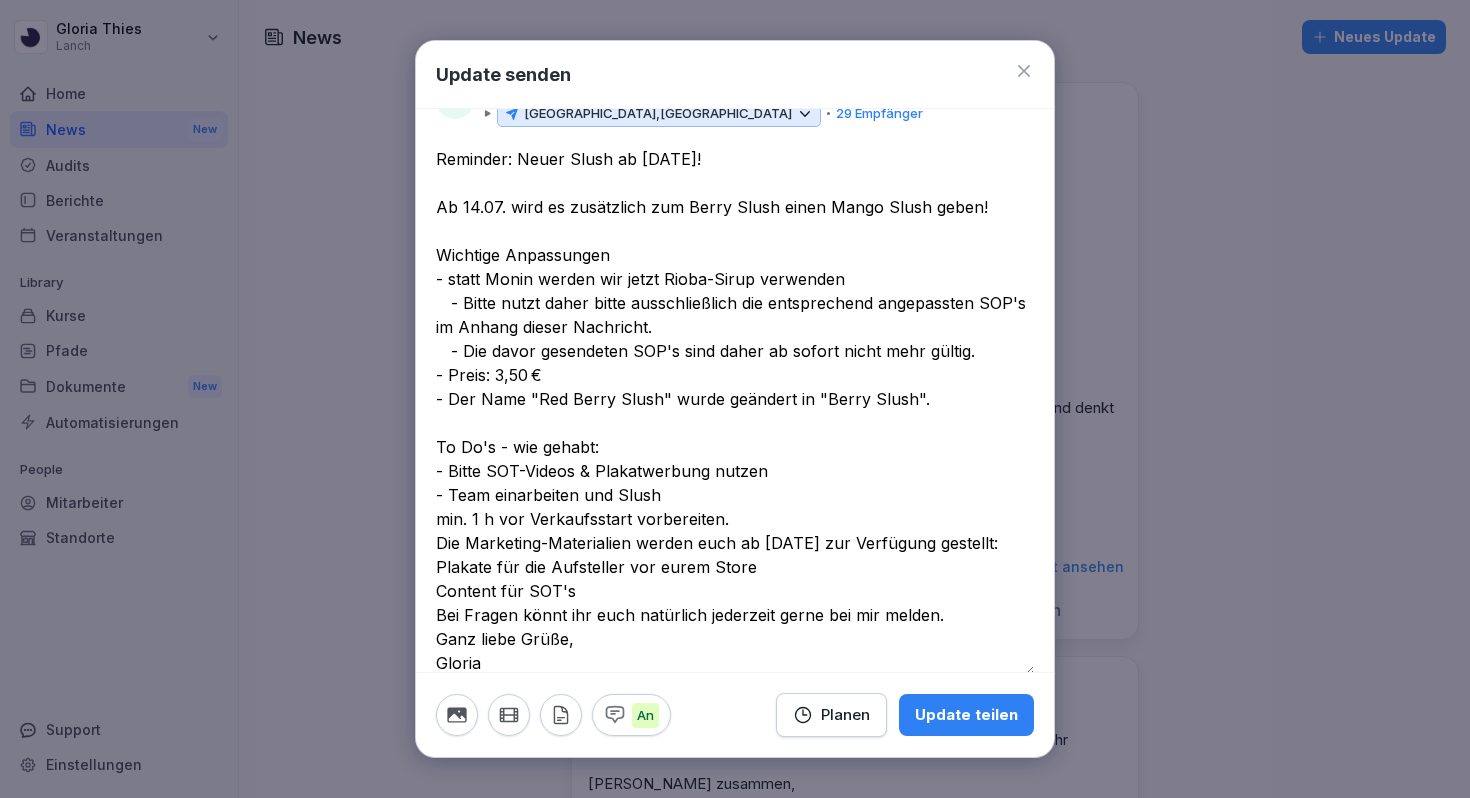 paste on "**" 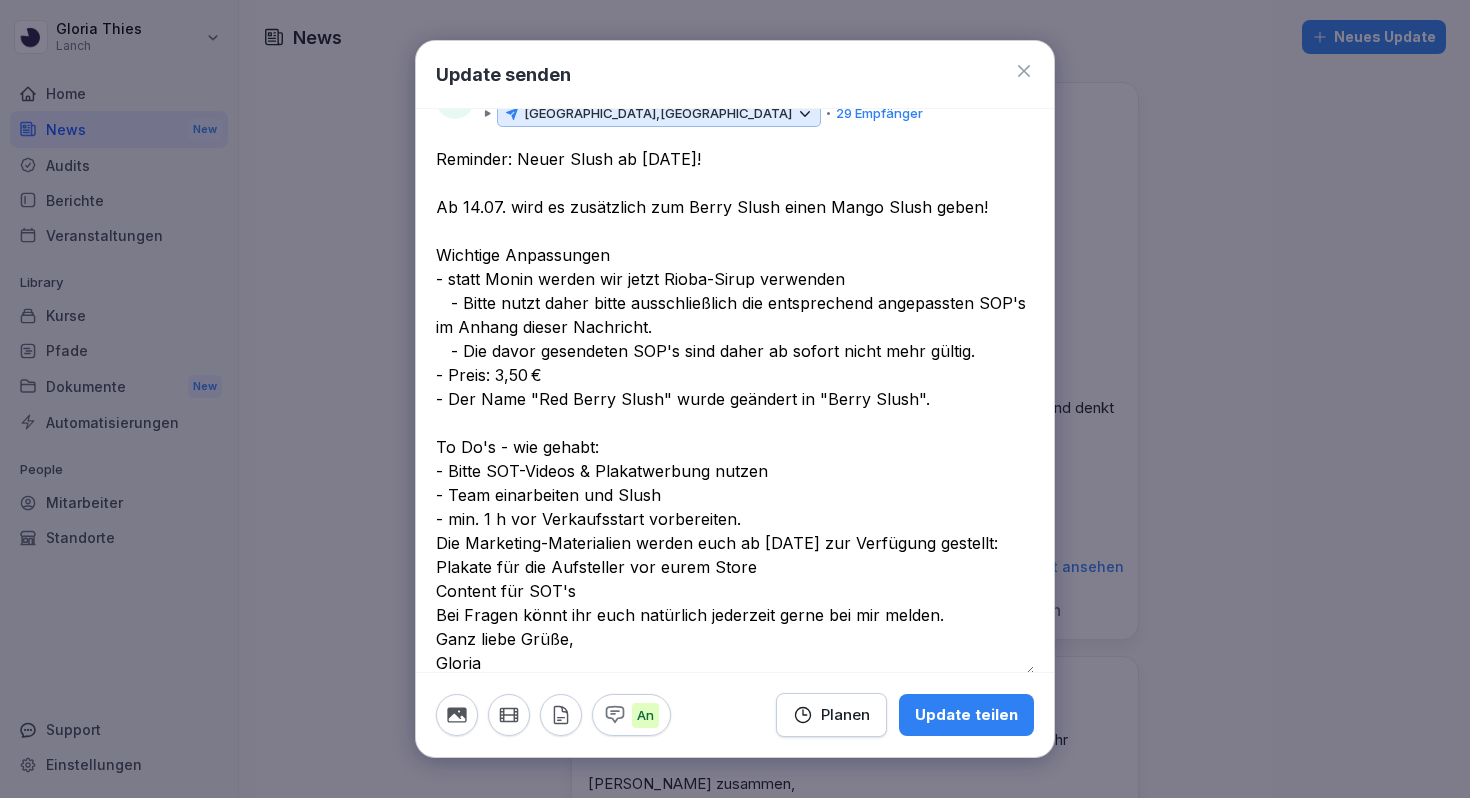 paste on "**" 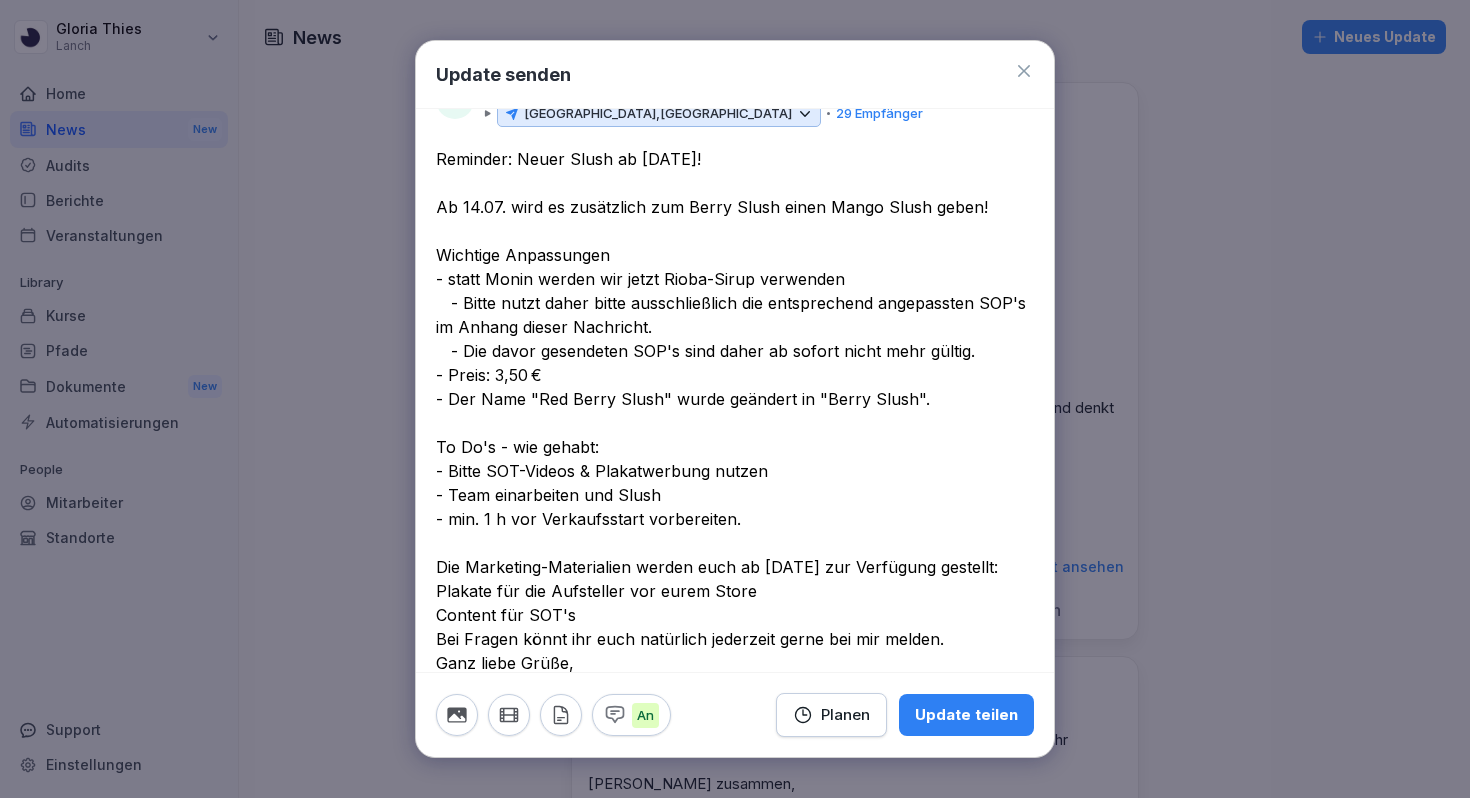 paste on "**" 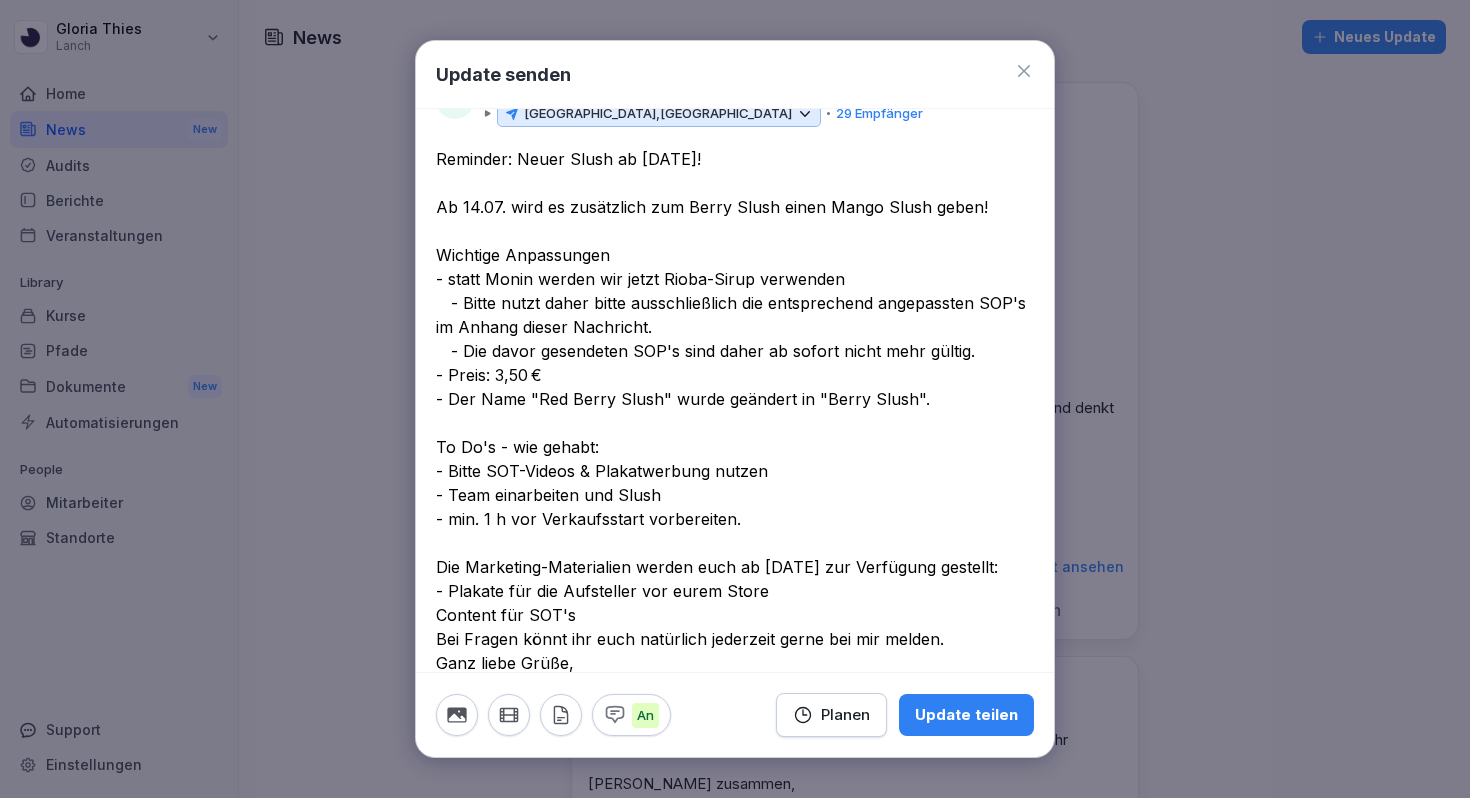 paste on "**" 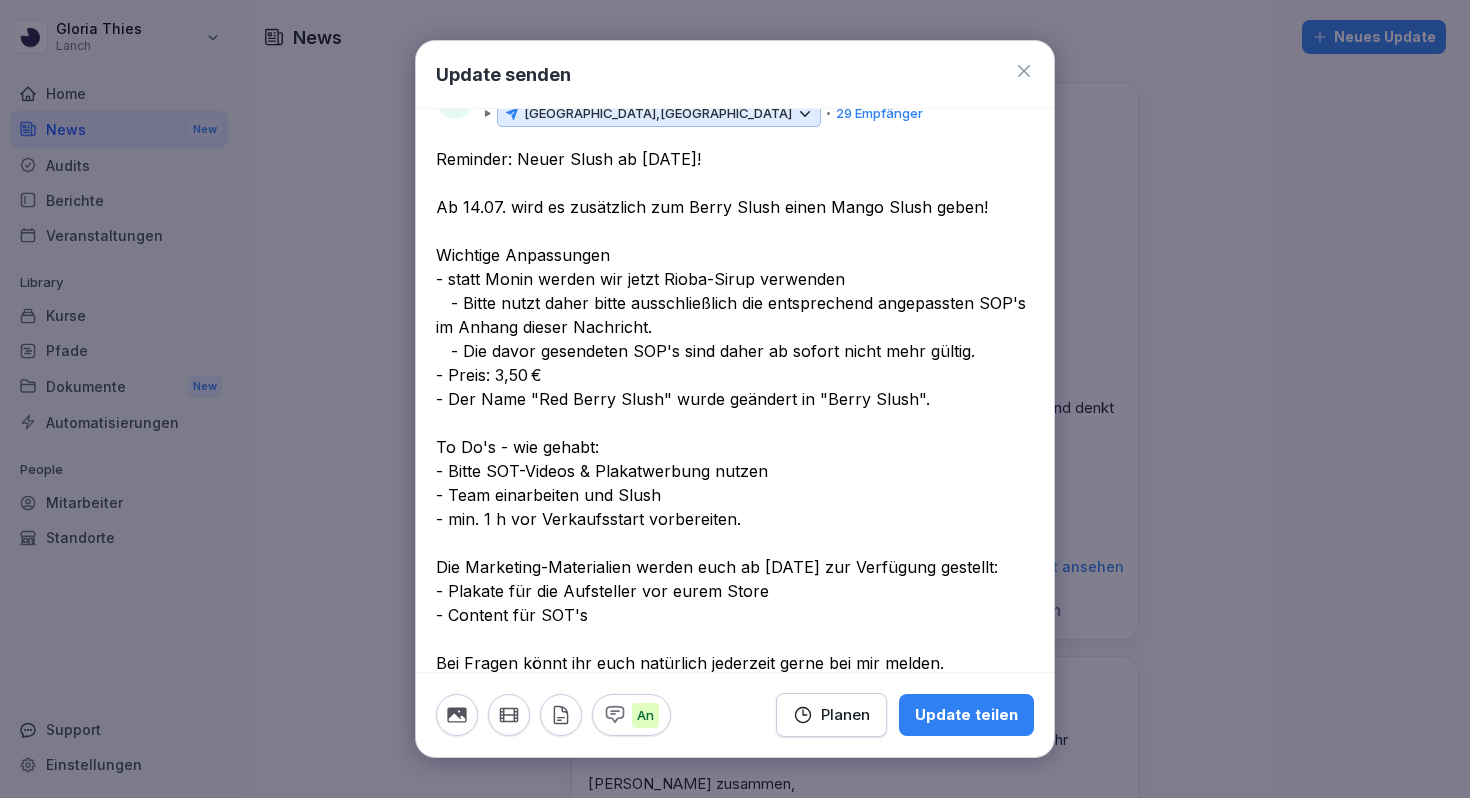 click on "**********" at bounding box center (735, 435) 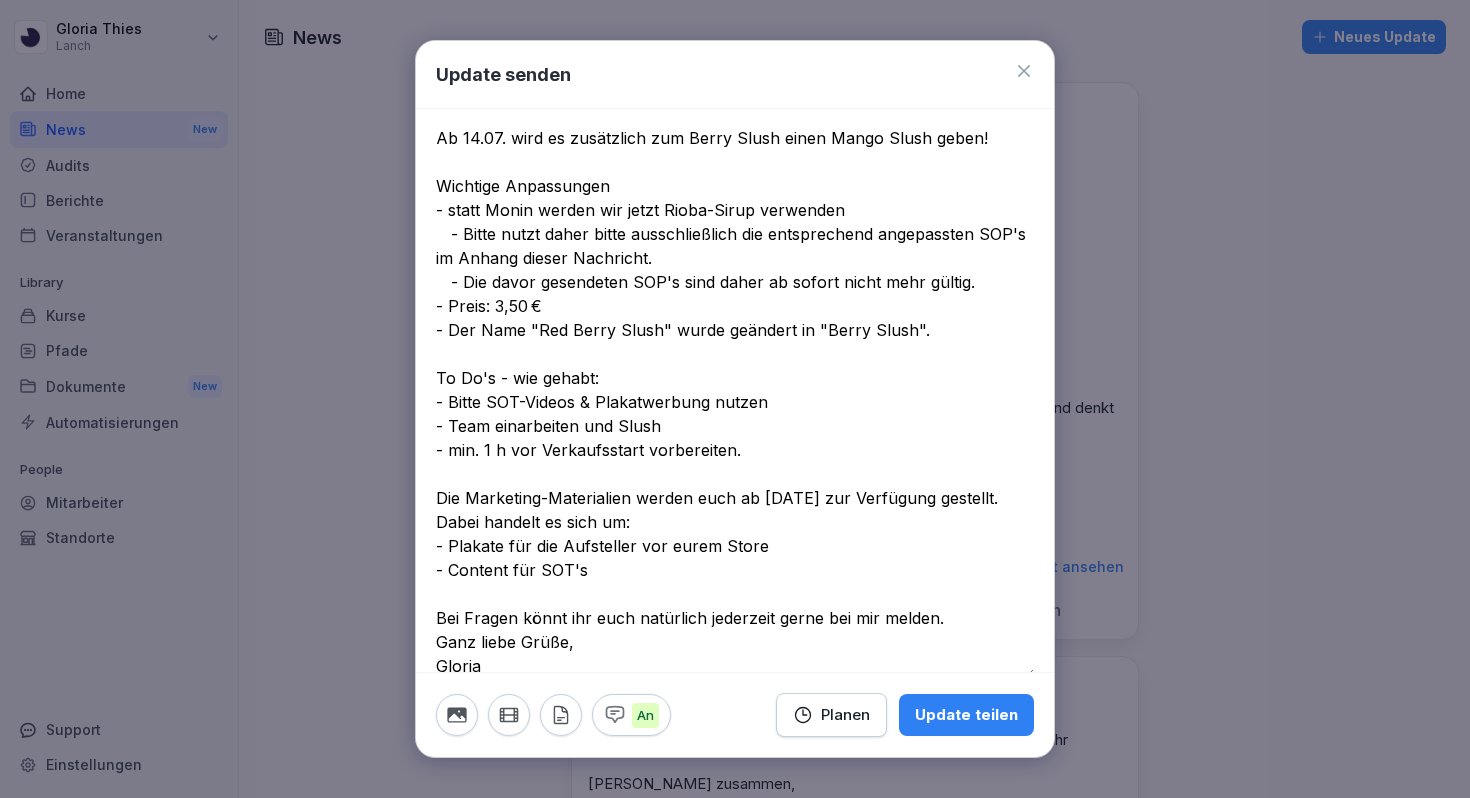 scroll, scrollTop: 148, scrollLeft: 0, axis: vertical 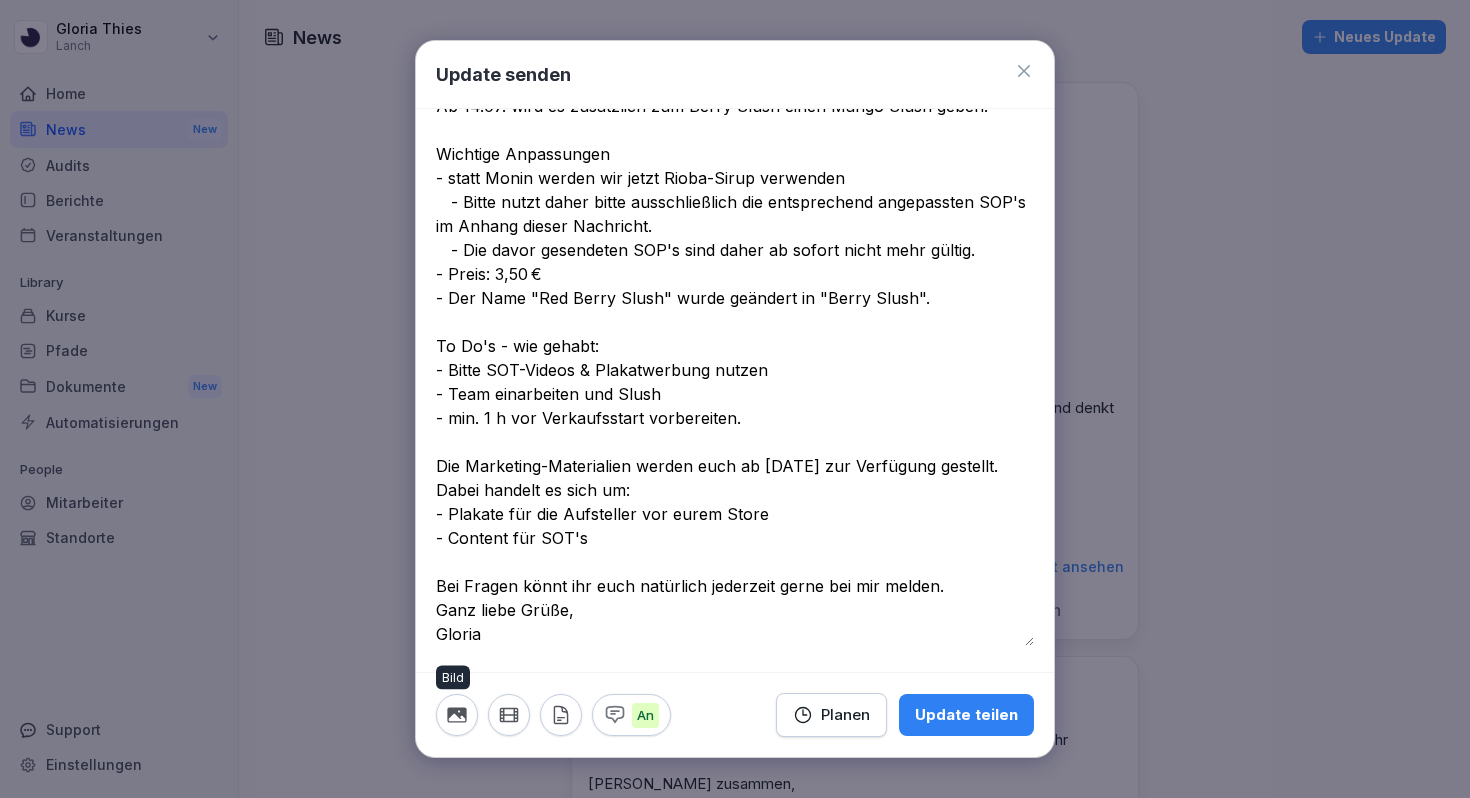 click at bounding box center (457, 715) 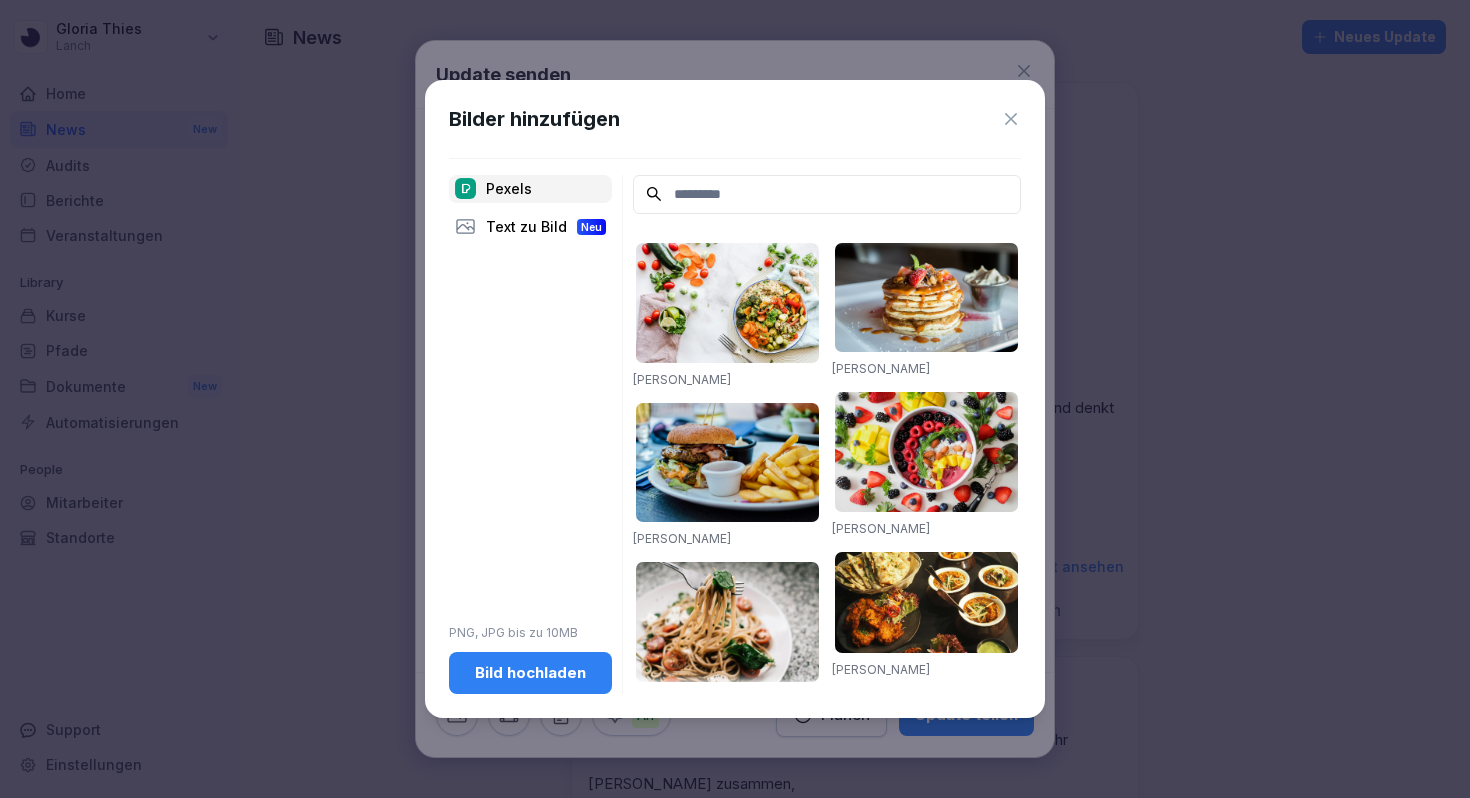 click 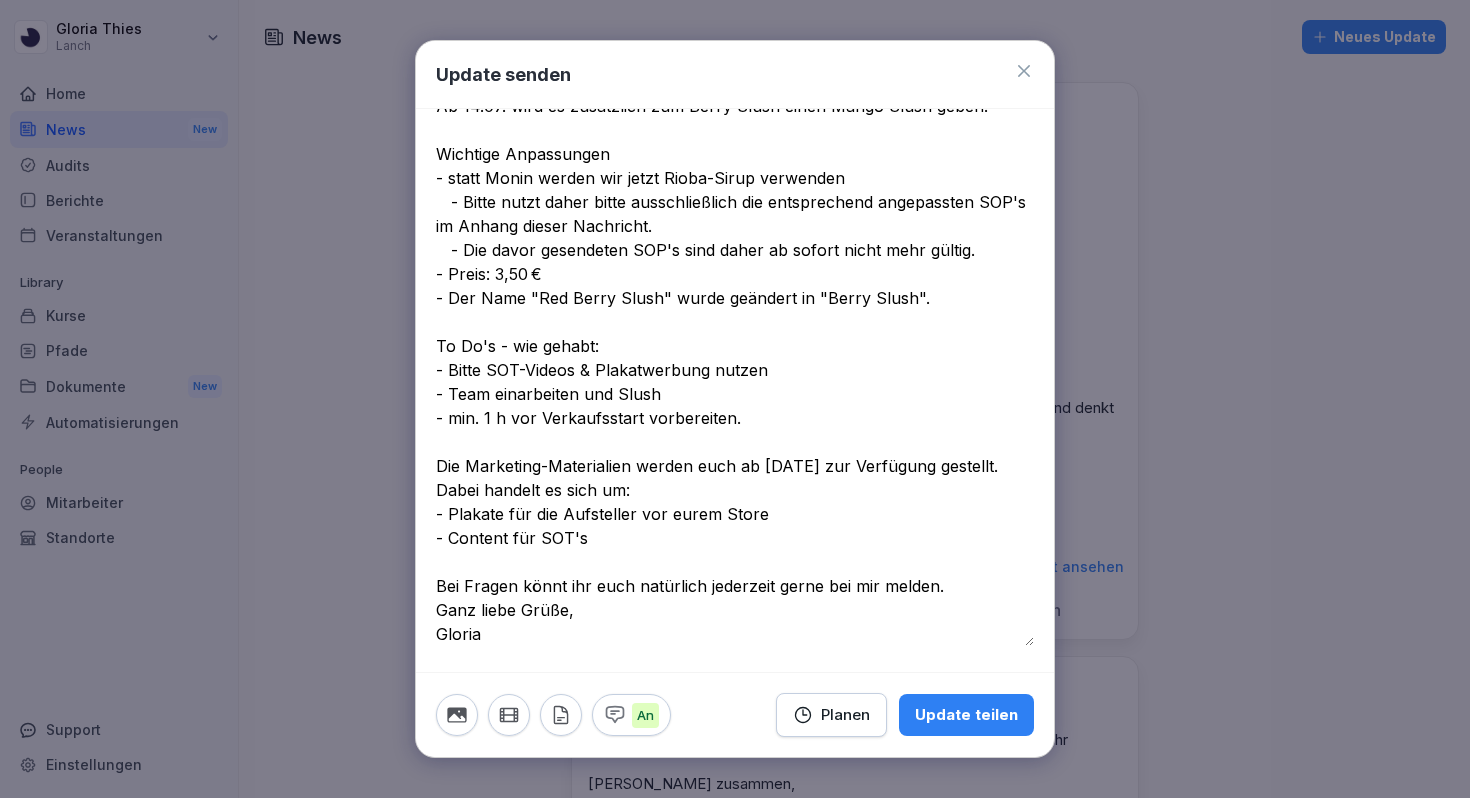 click at bounding box center (561, 715) 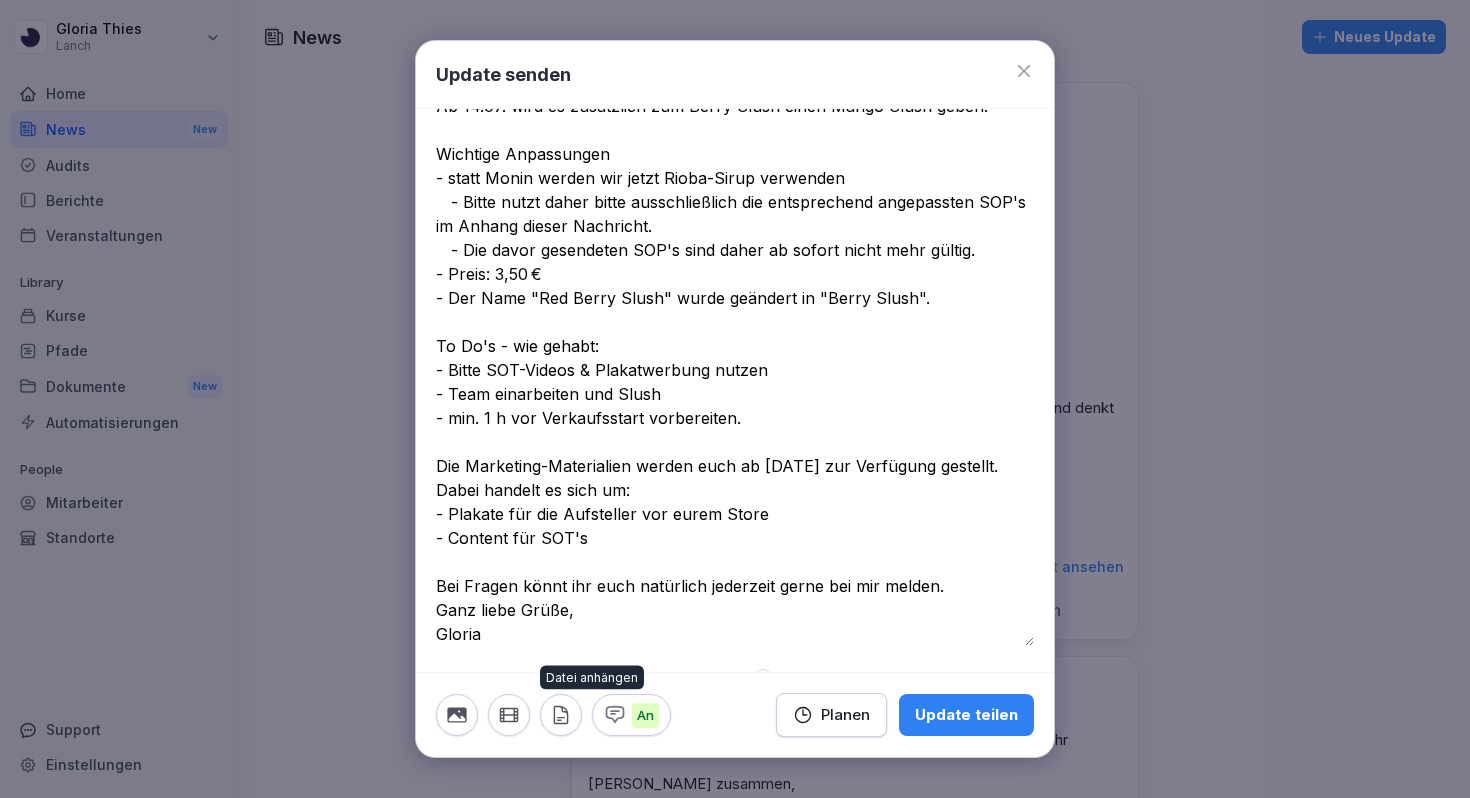 scroll, scrollTop: 212, scrollLeft: 0, axis: vertical 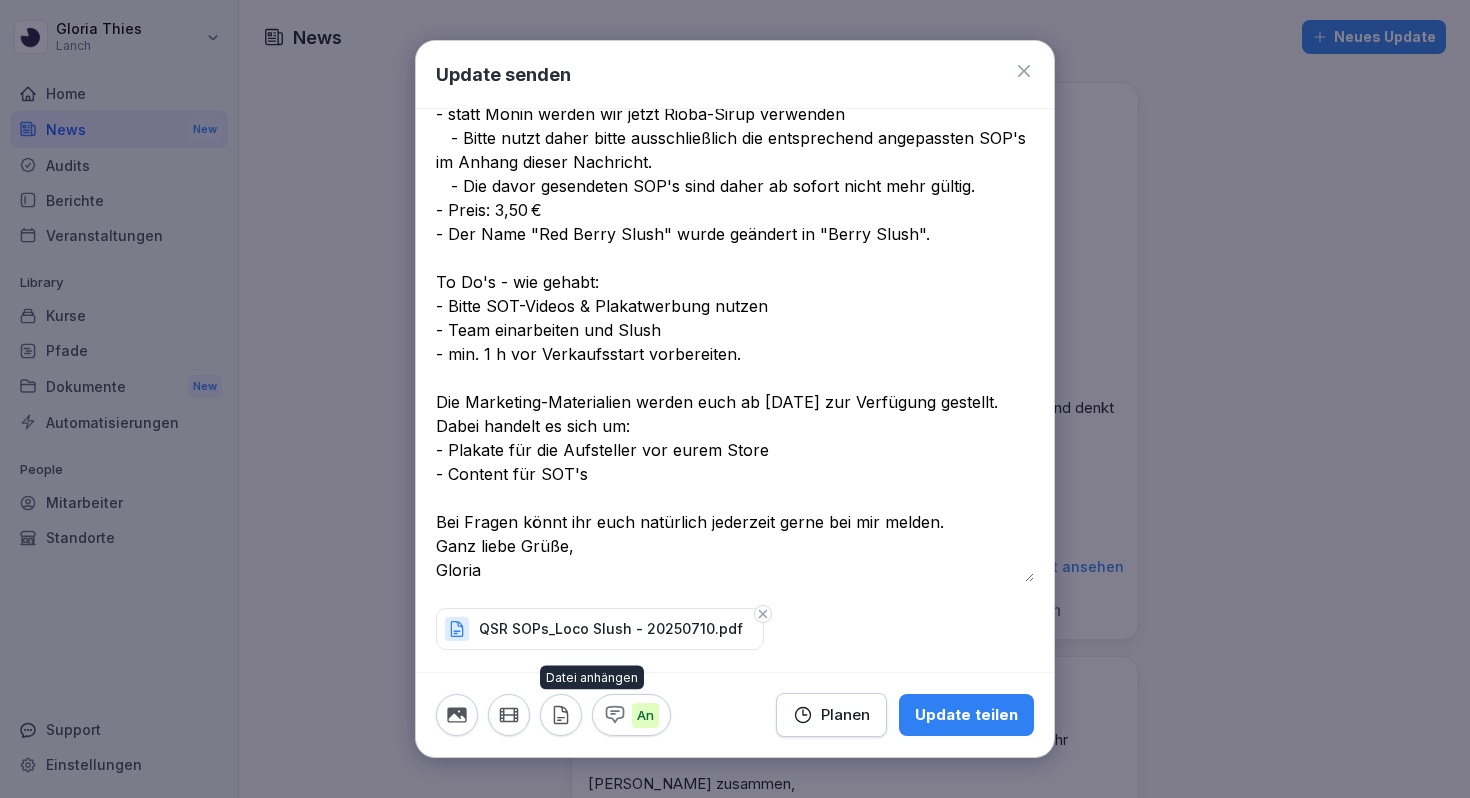 click 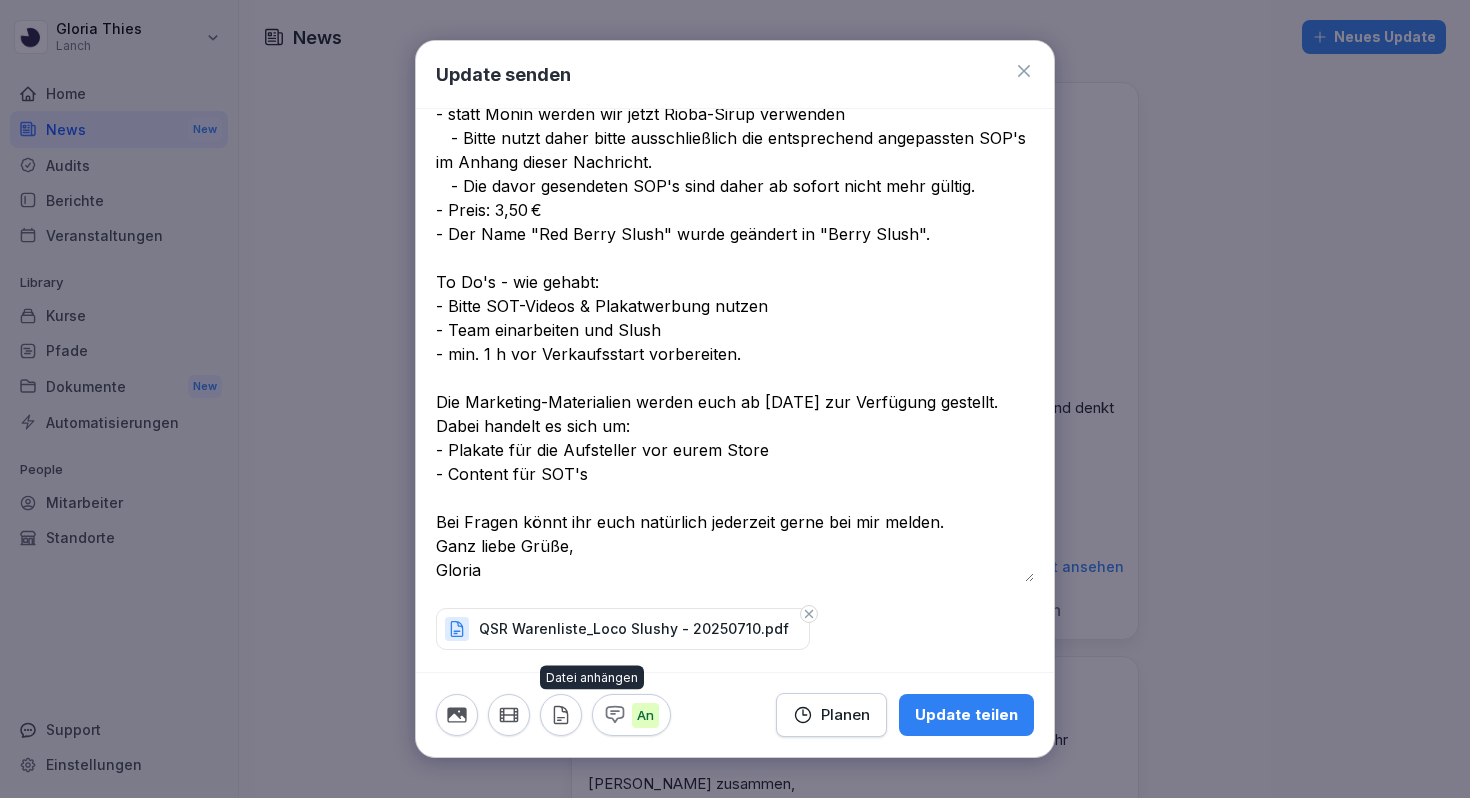 click at bounding box center (561, 715) 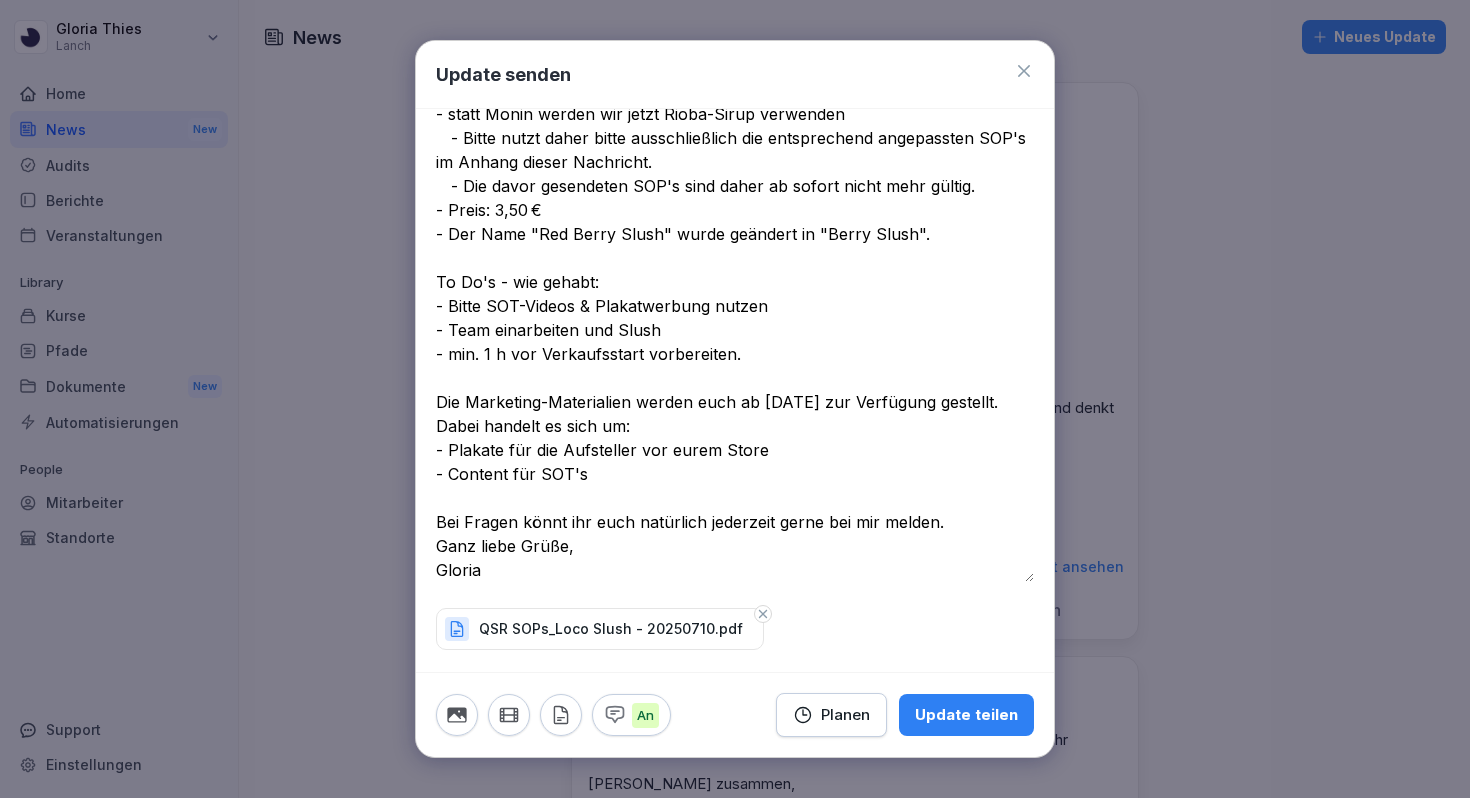 click 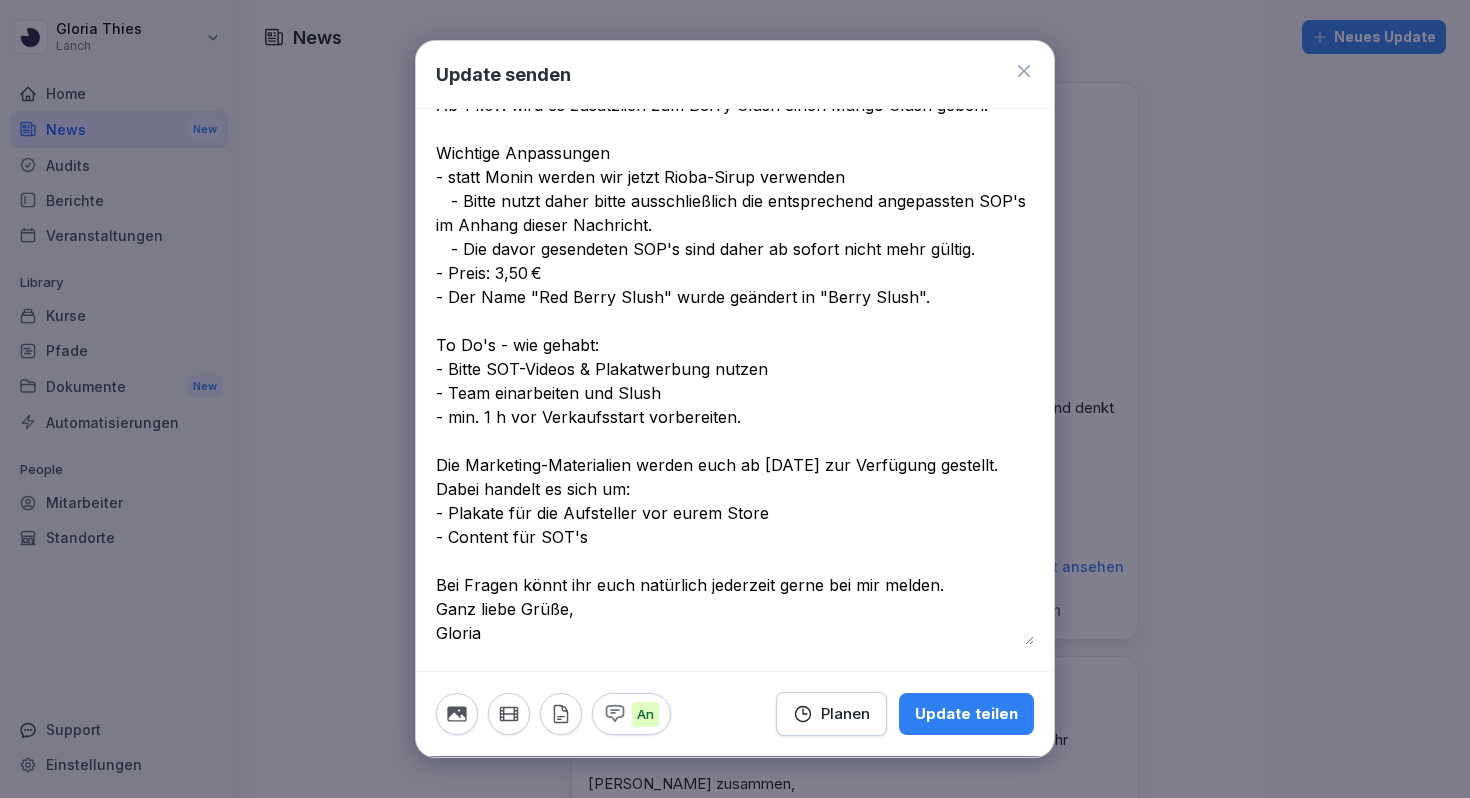 scroll, scrollTop: 148, scrollLeft: 0, axis: vertical 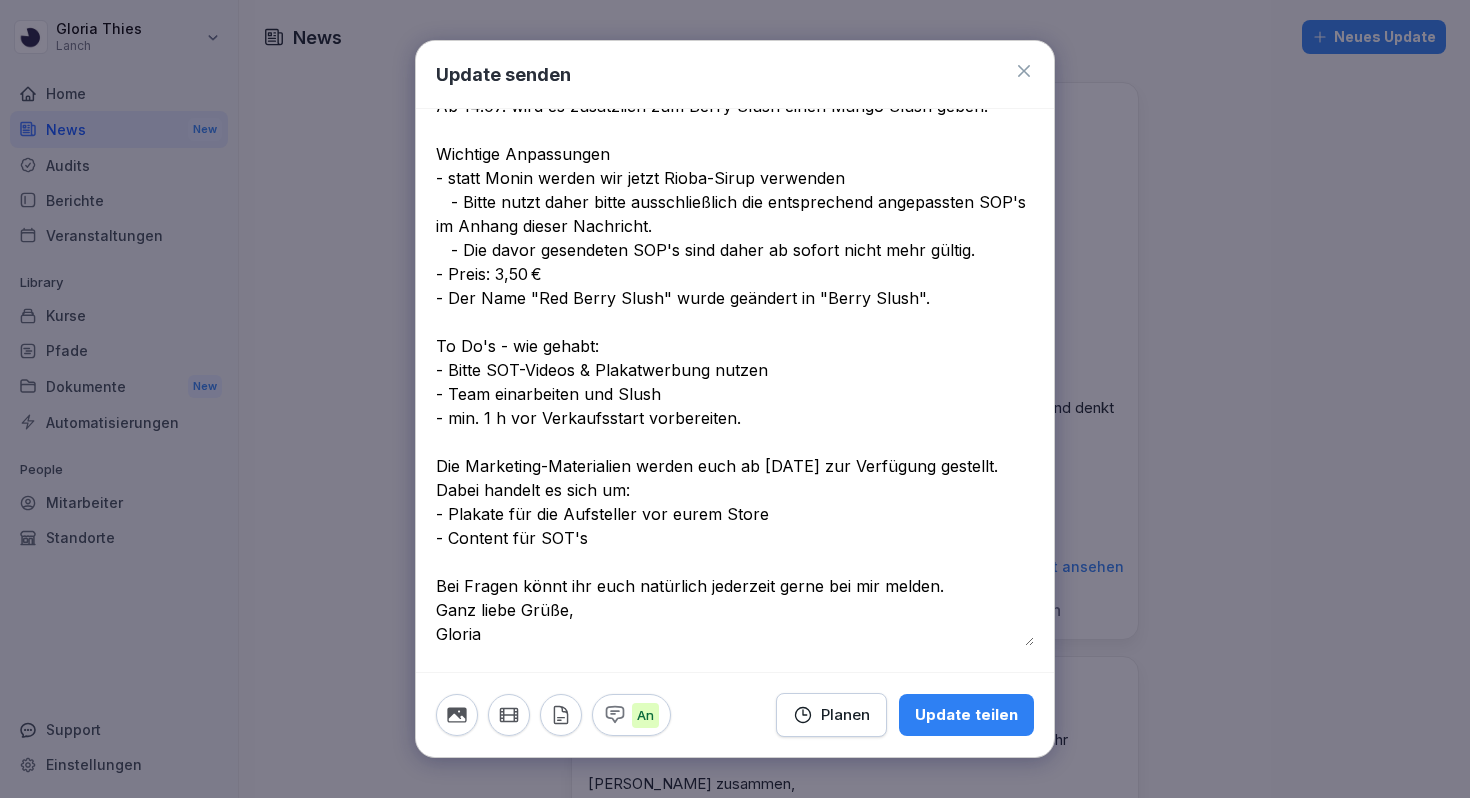 click 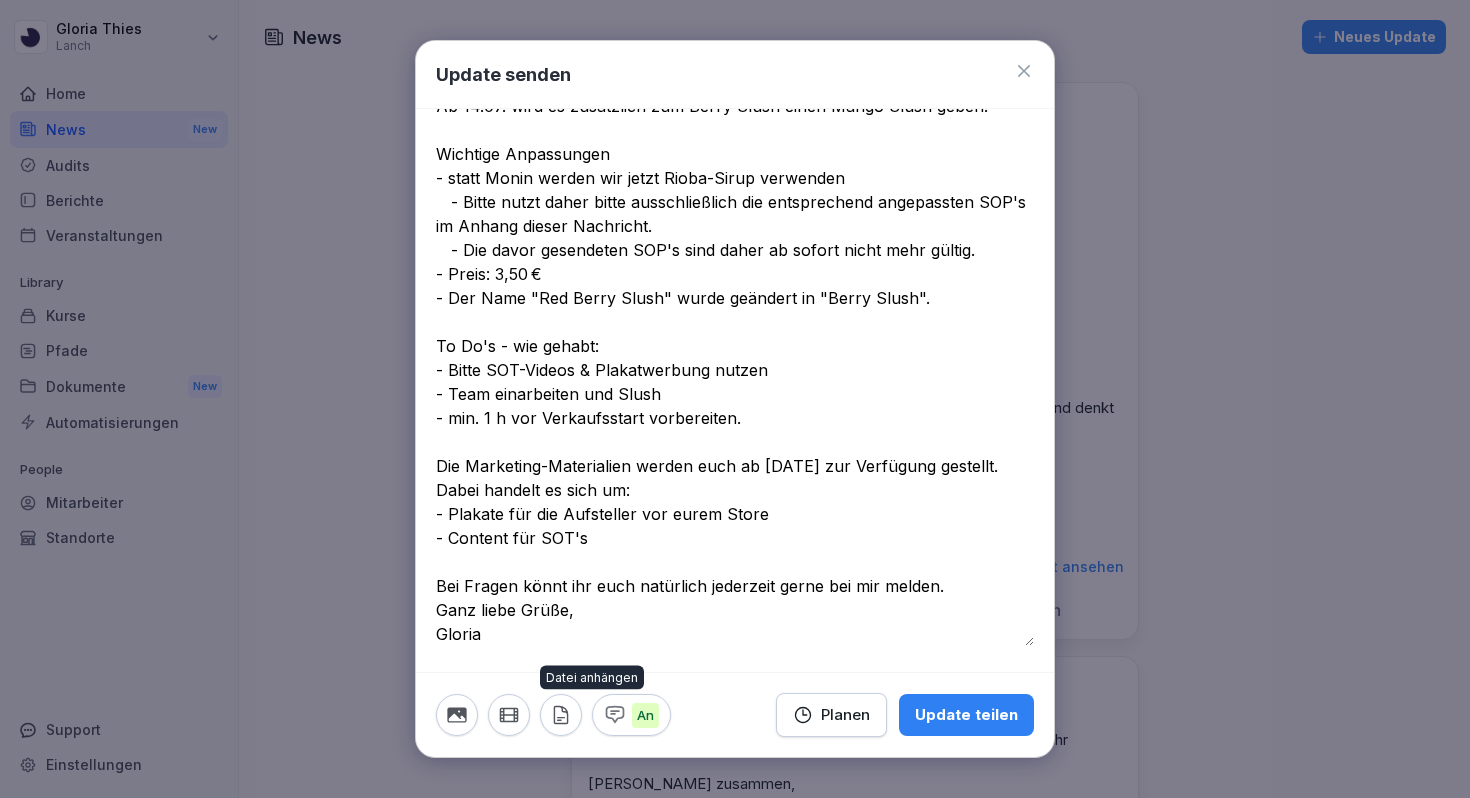 click 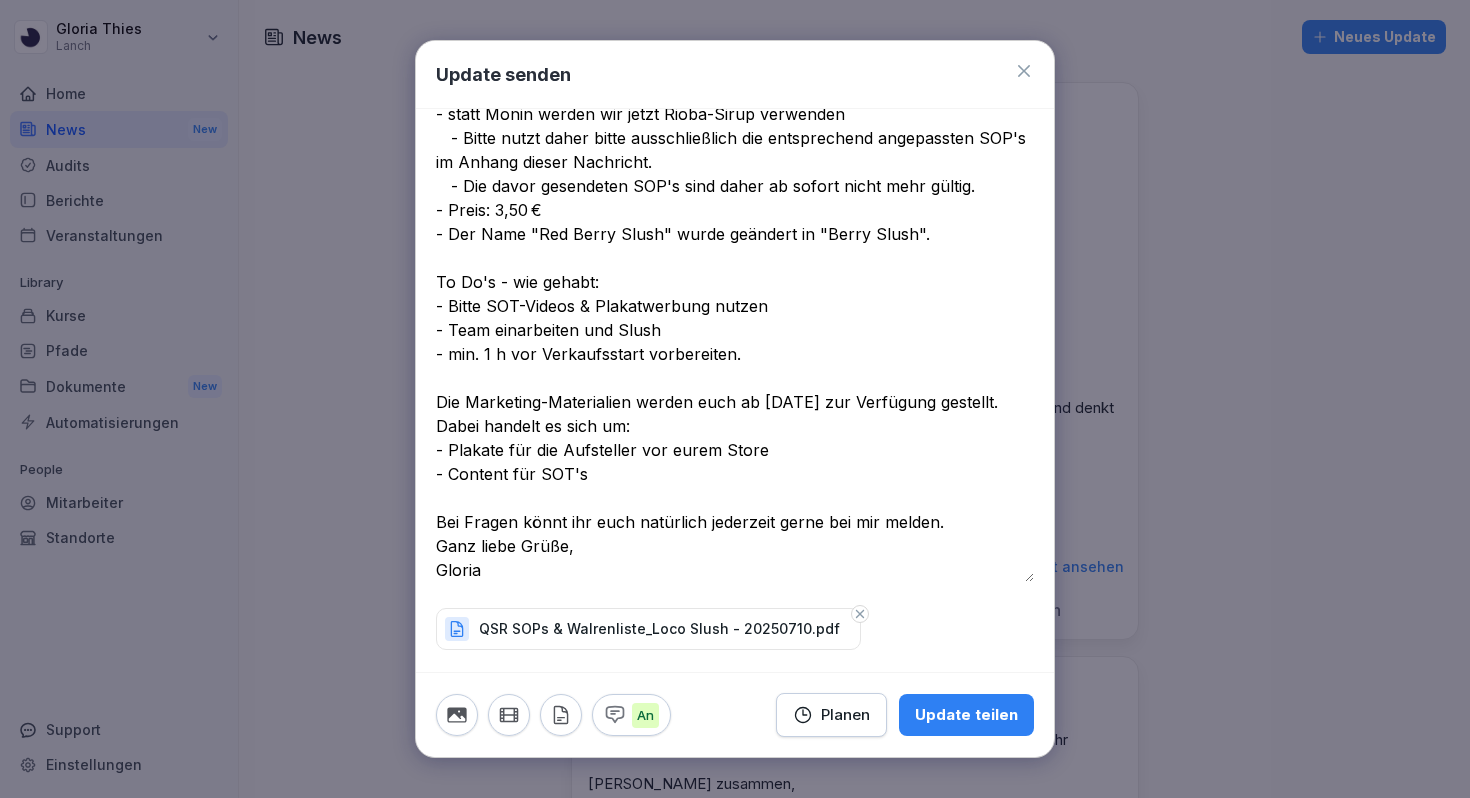 scroll, scrollTop: 0, scrollLeft: 0, axis: both 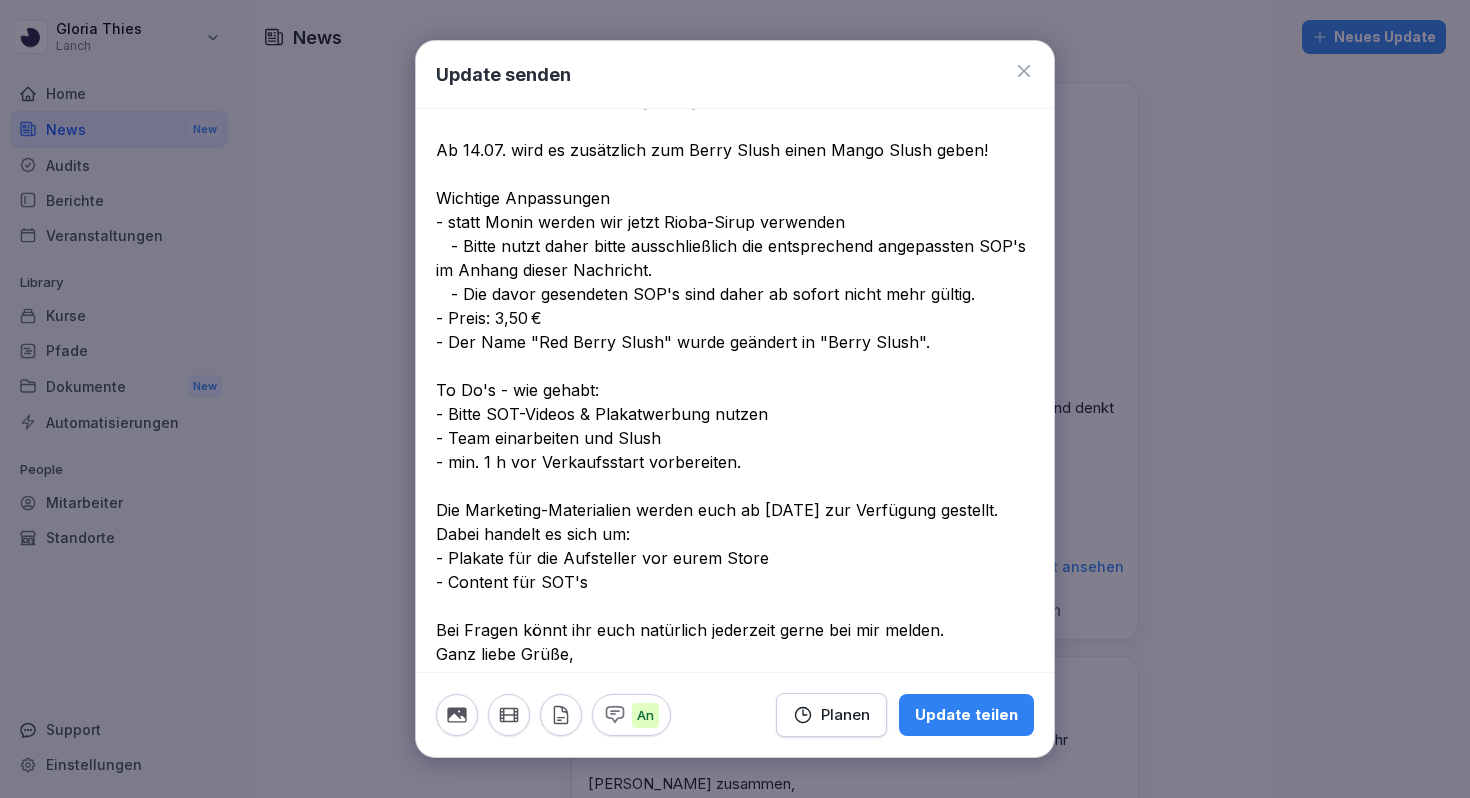 click on "**********" at bounding box center [735, 390] 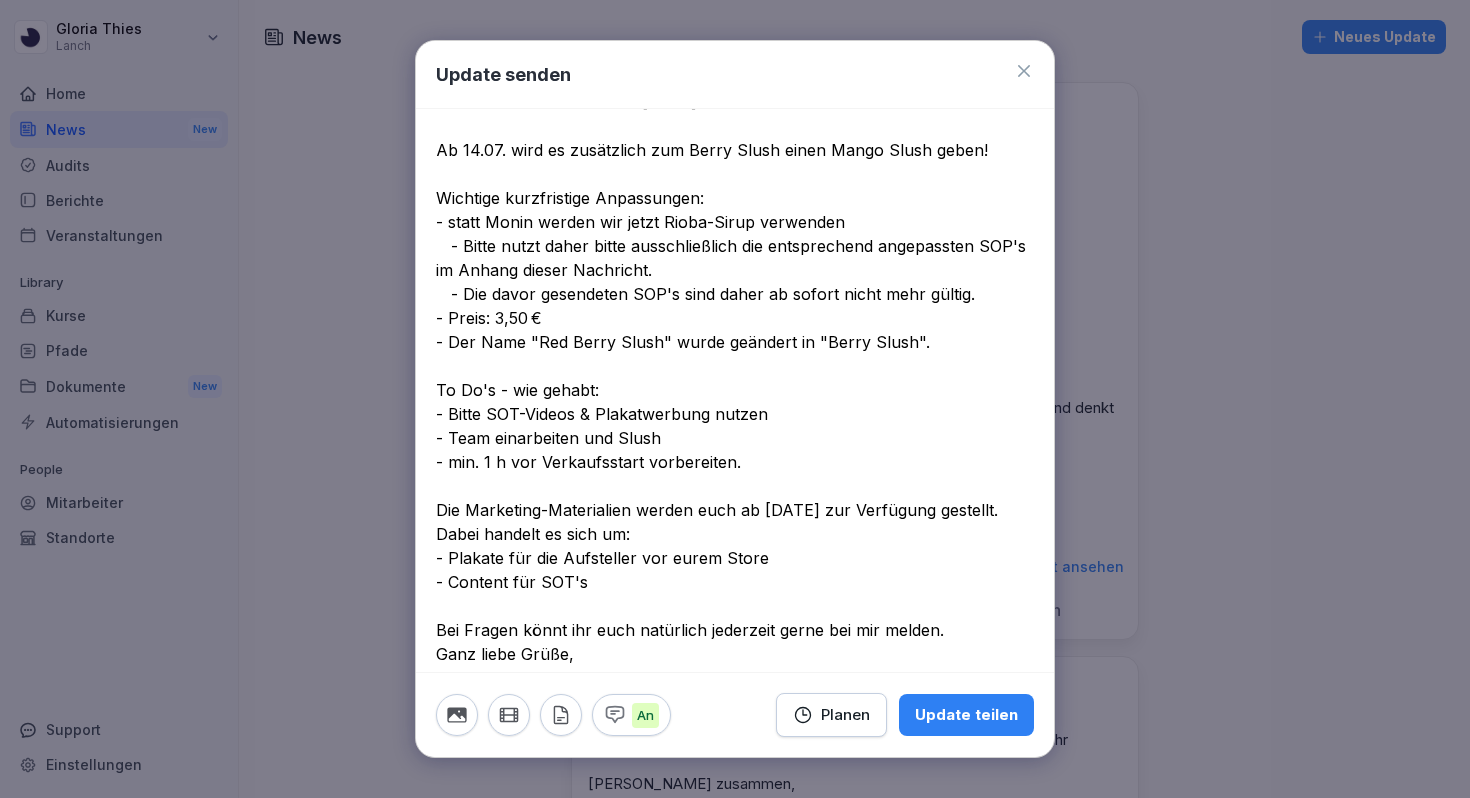click on "**********" at bounding box center (735, 390) 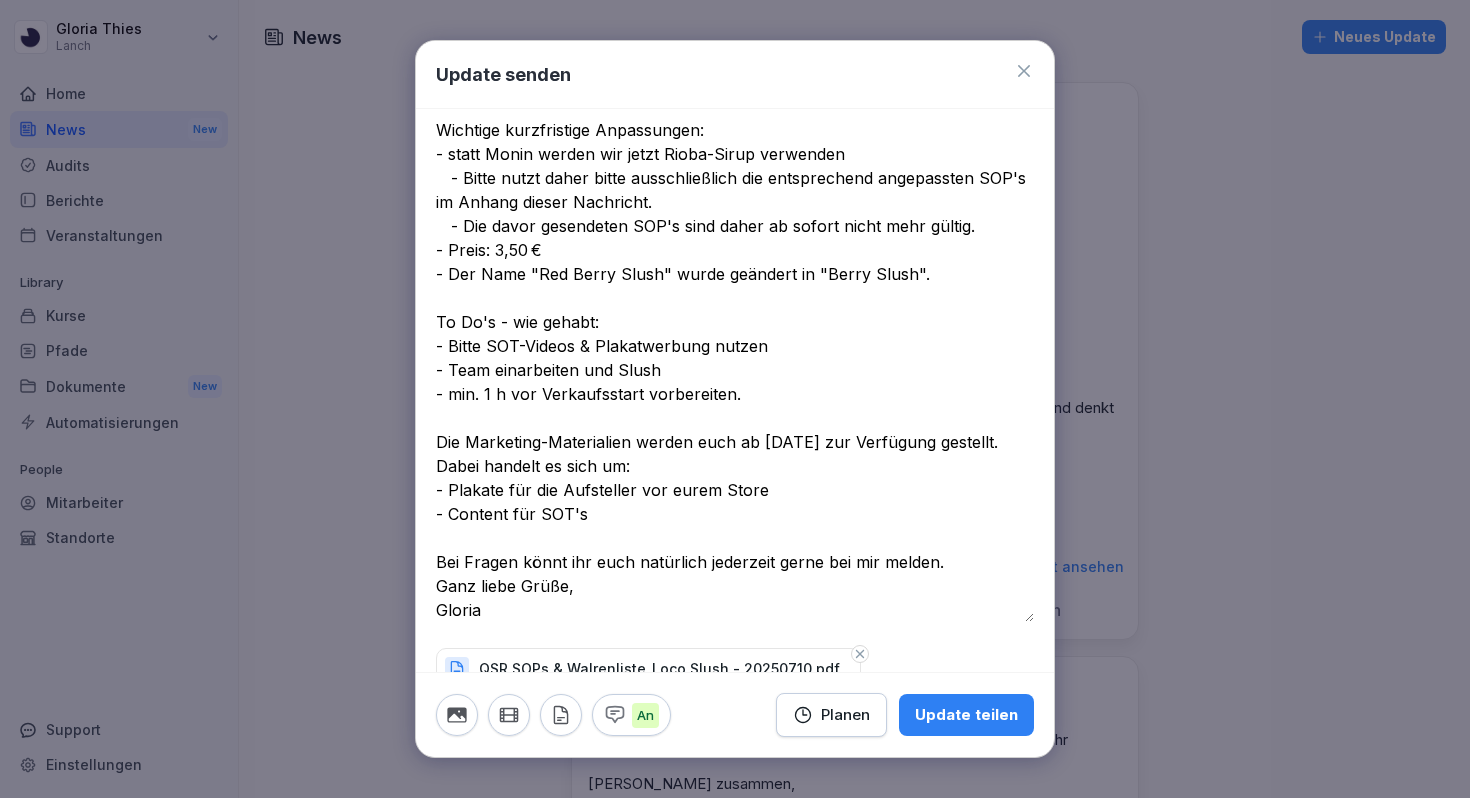 scroll, scrollTop: 173, scrollLeft: 0, axis: vertical 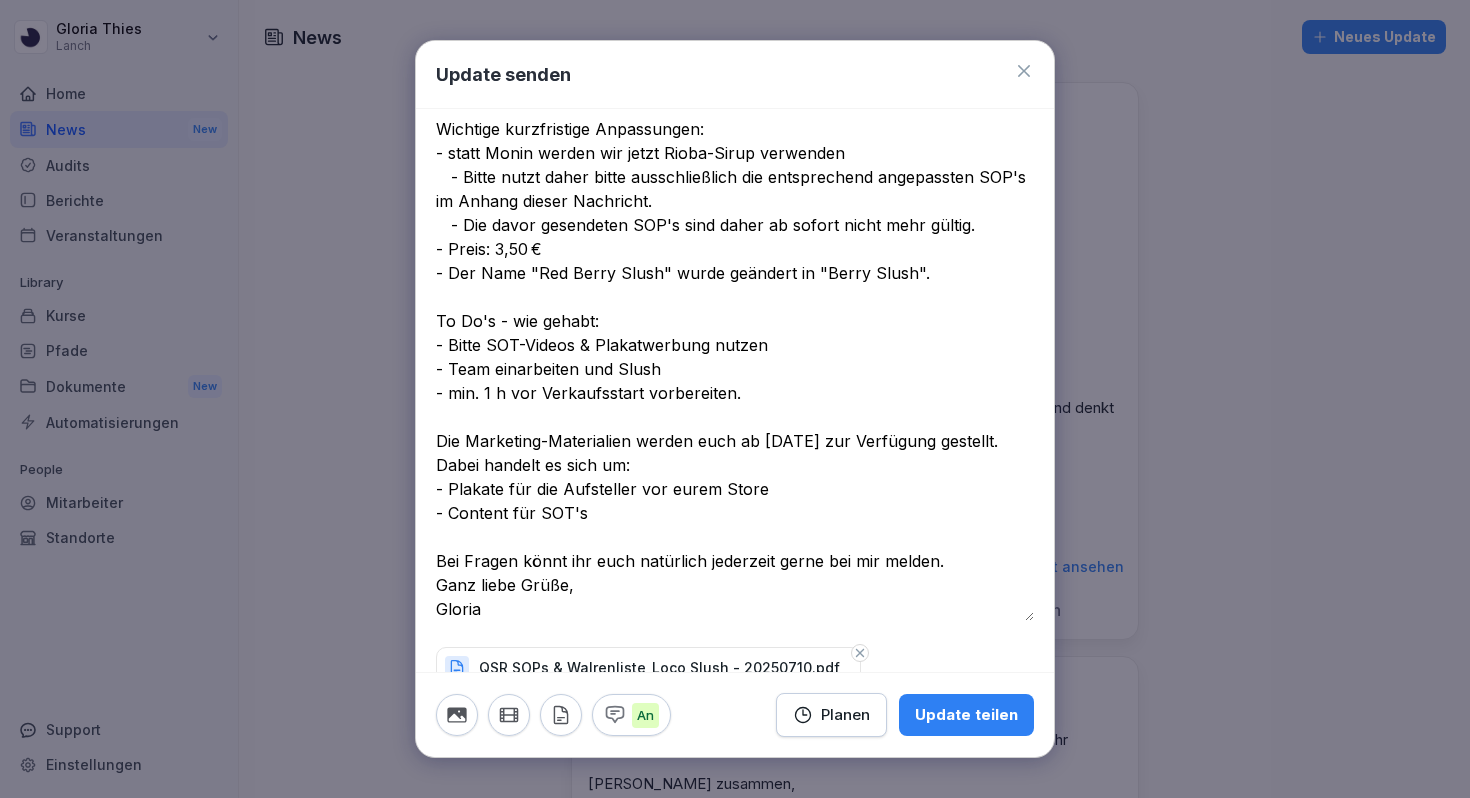 click on "**********" at bounding box center [735, 321] 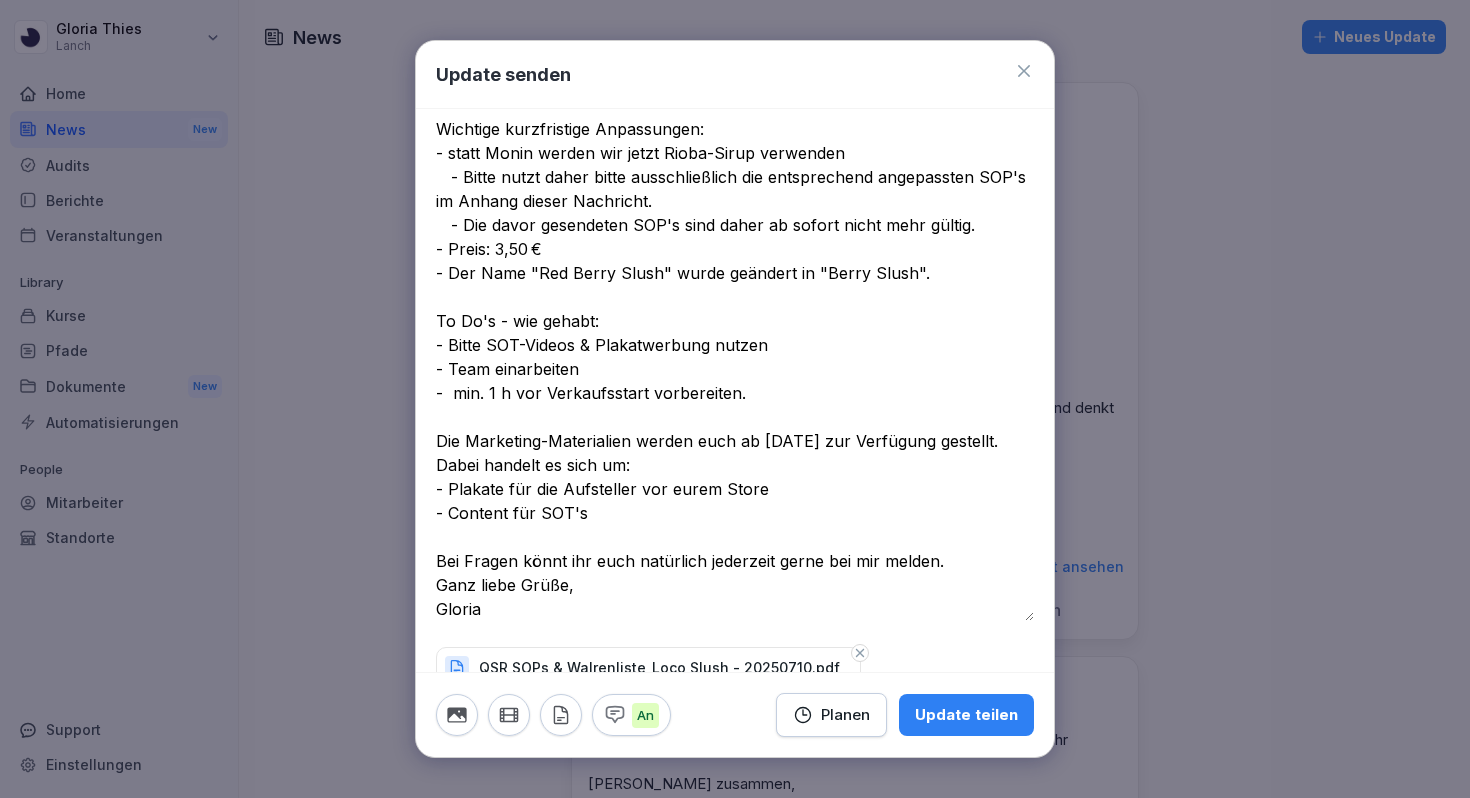 paste on "*****" 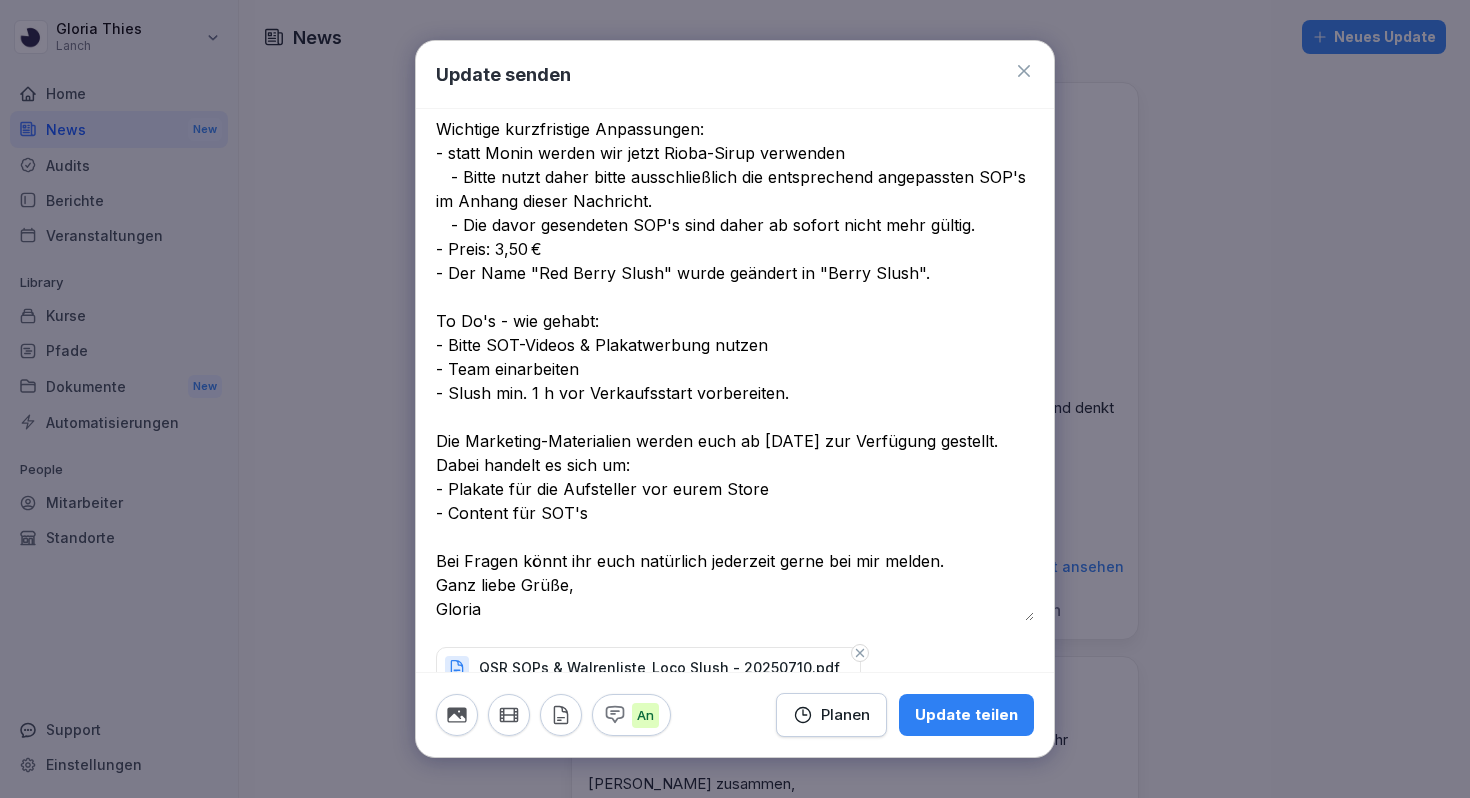 scroll, scrollTop: 212, scrollLeft: 0, axis: vertical 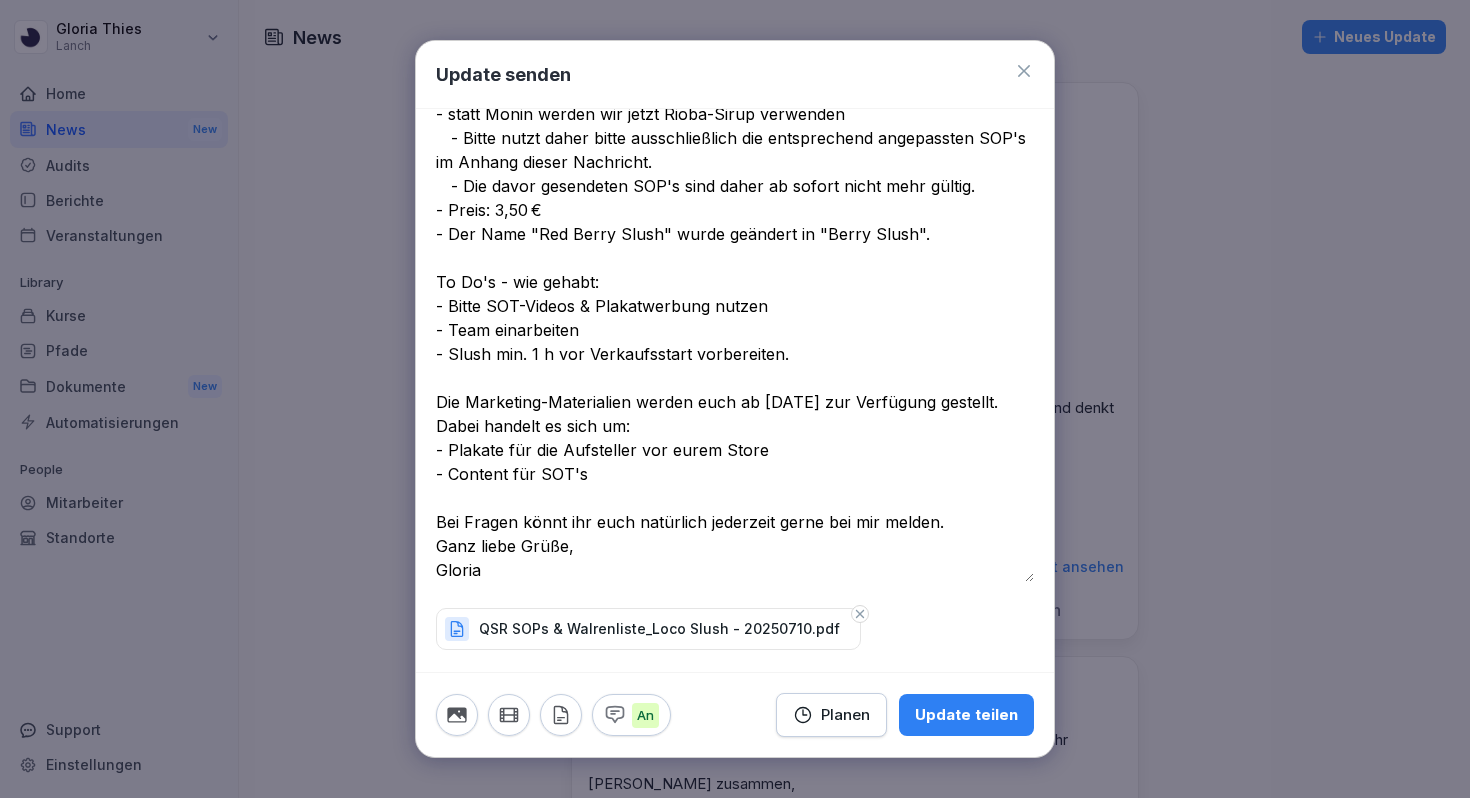 click on "**********" at bounding box center [735, 282] 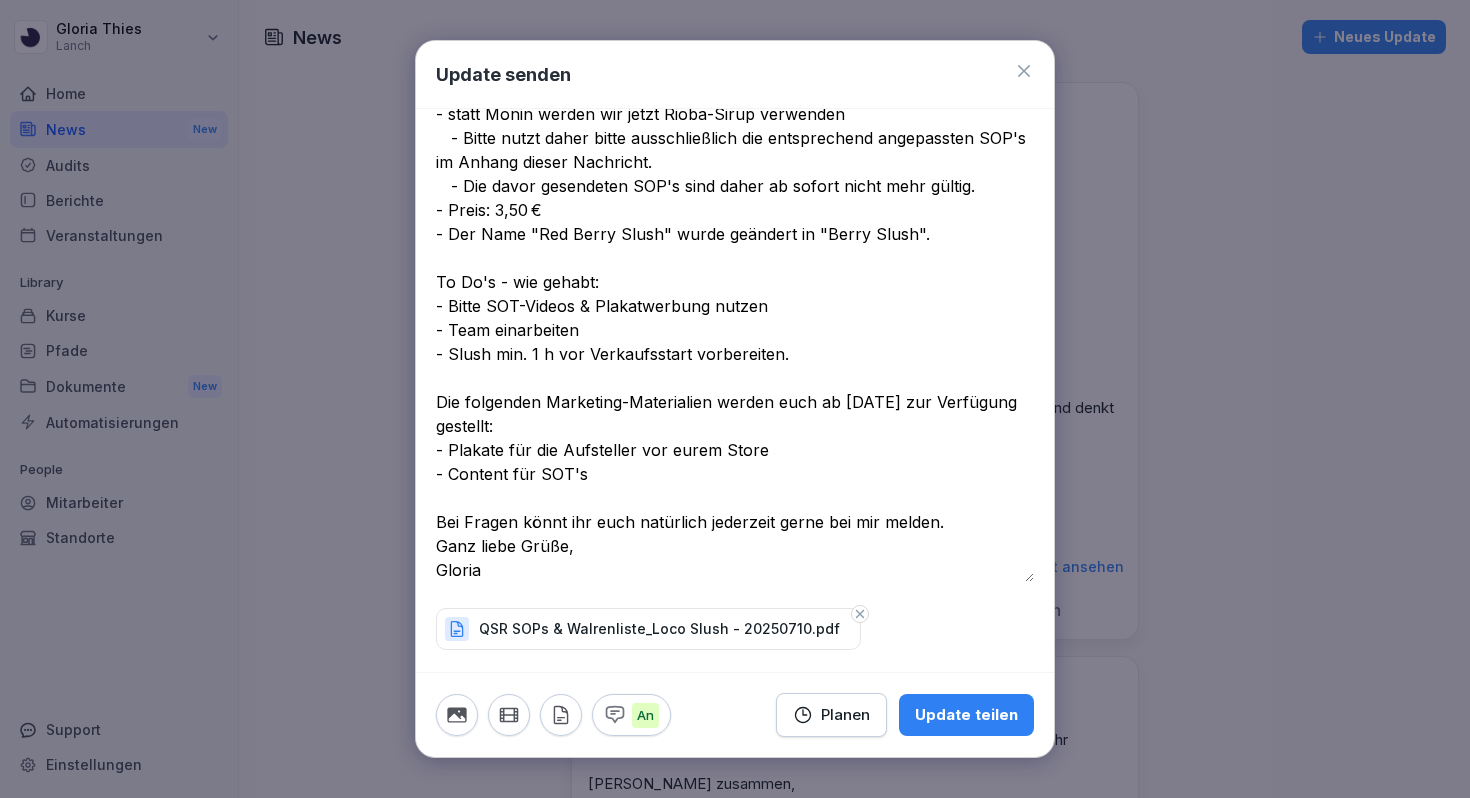 type on "**********" 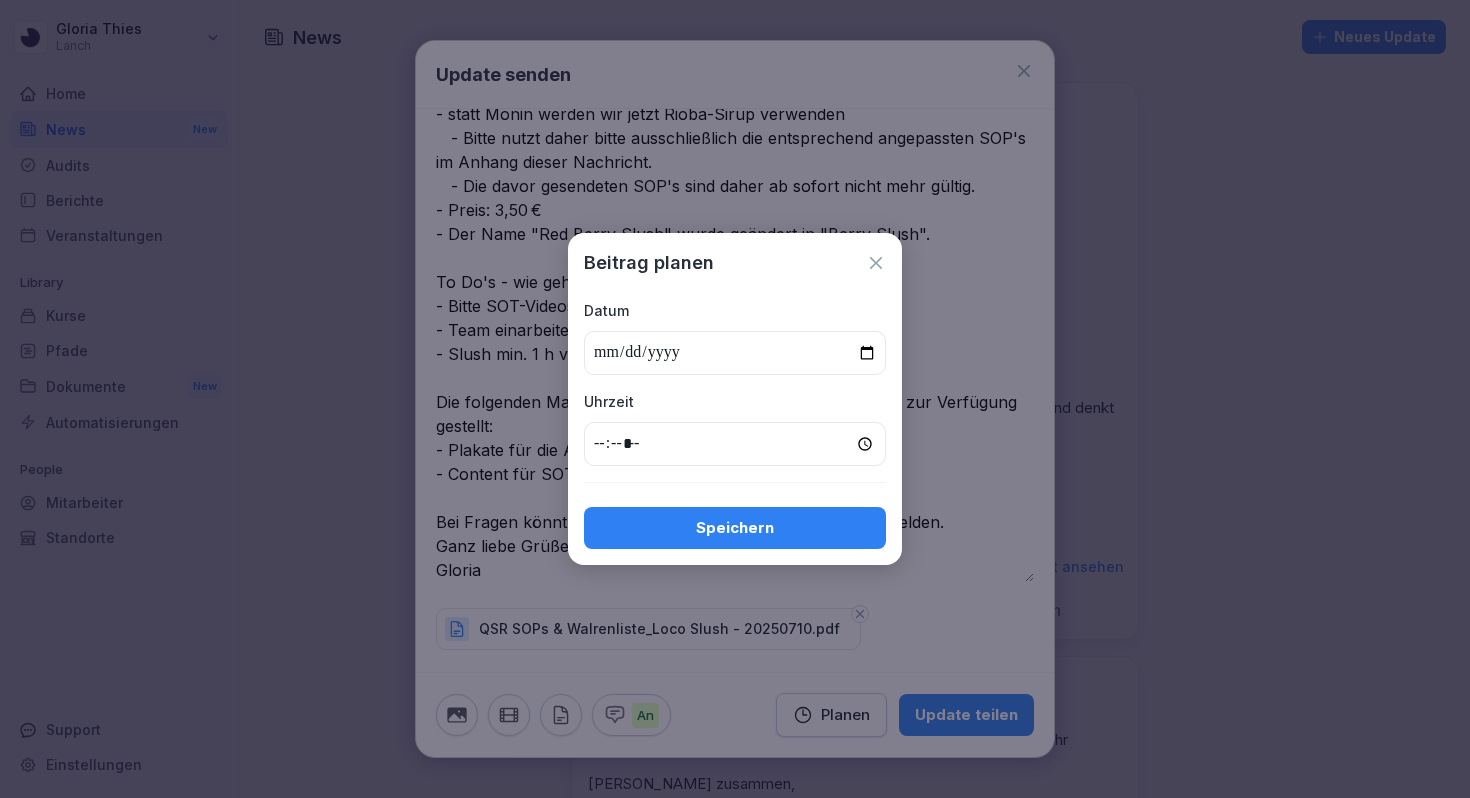click at bounding box center [735, 353] 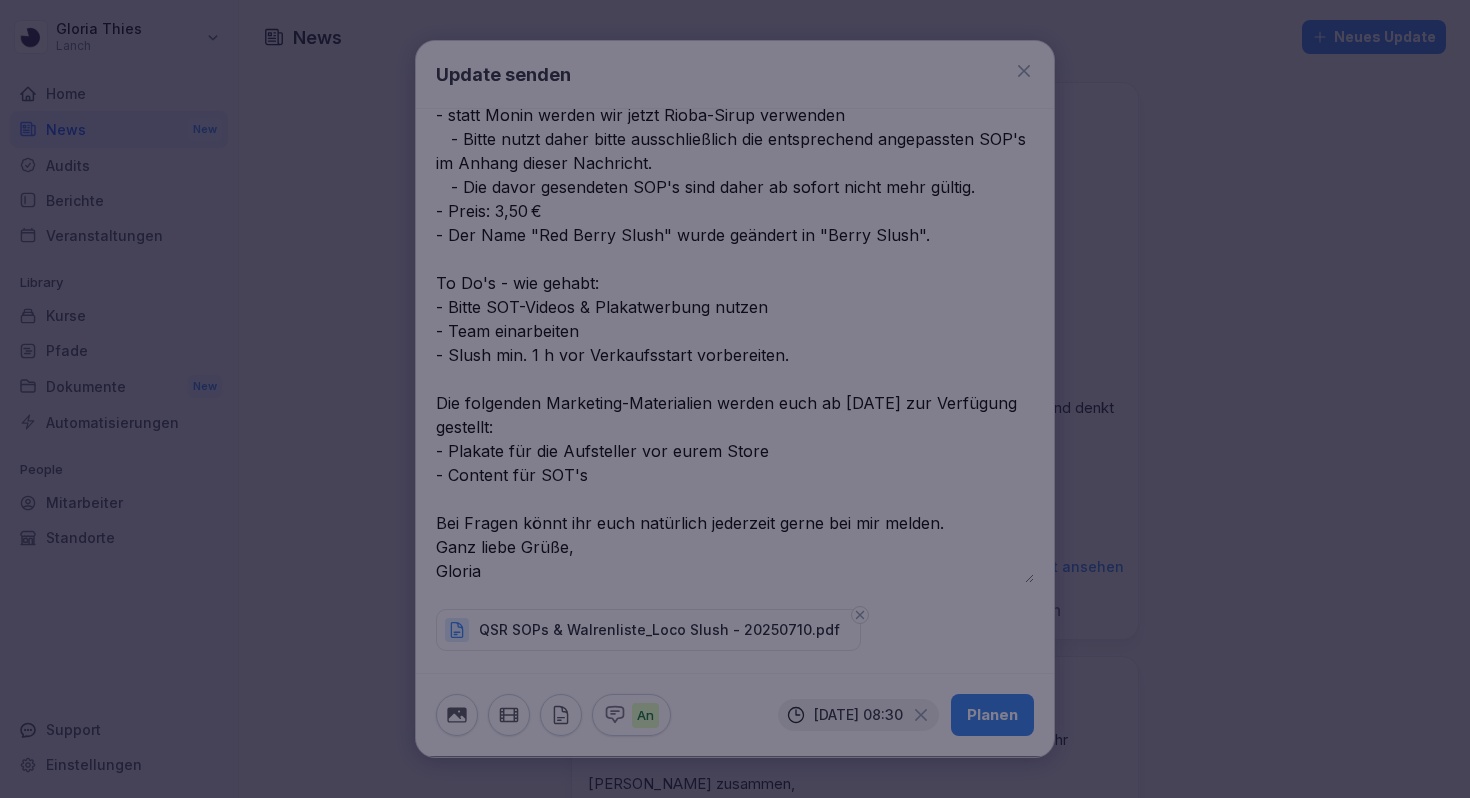 scroll, scrollTop: 210, scrollLeft: 0, axis: vertical 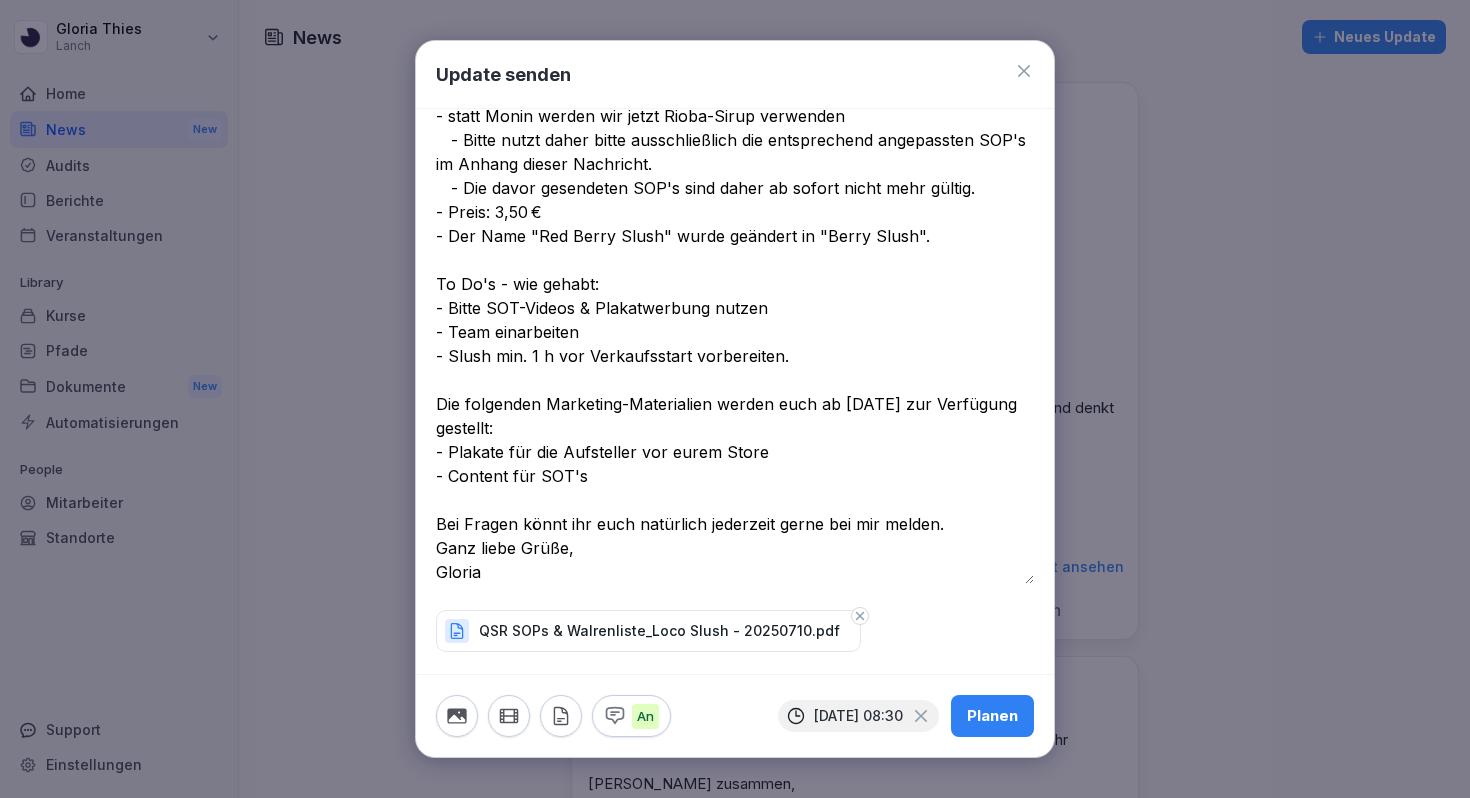 click on "**********" at bounding box center (735, 284) 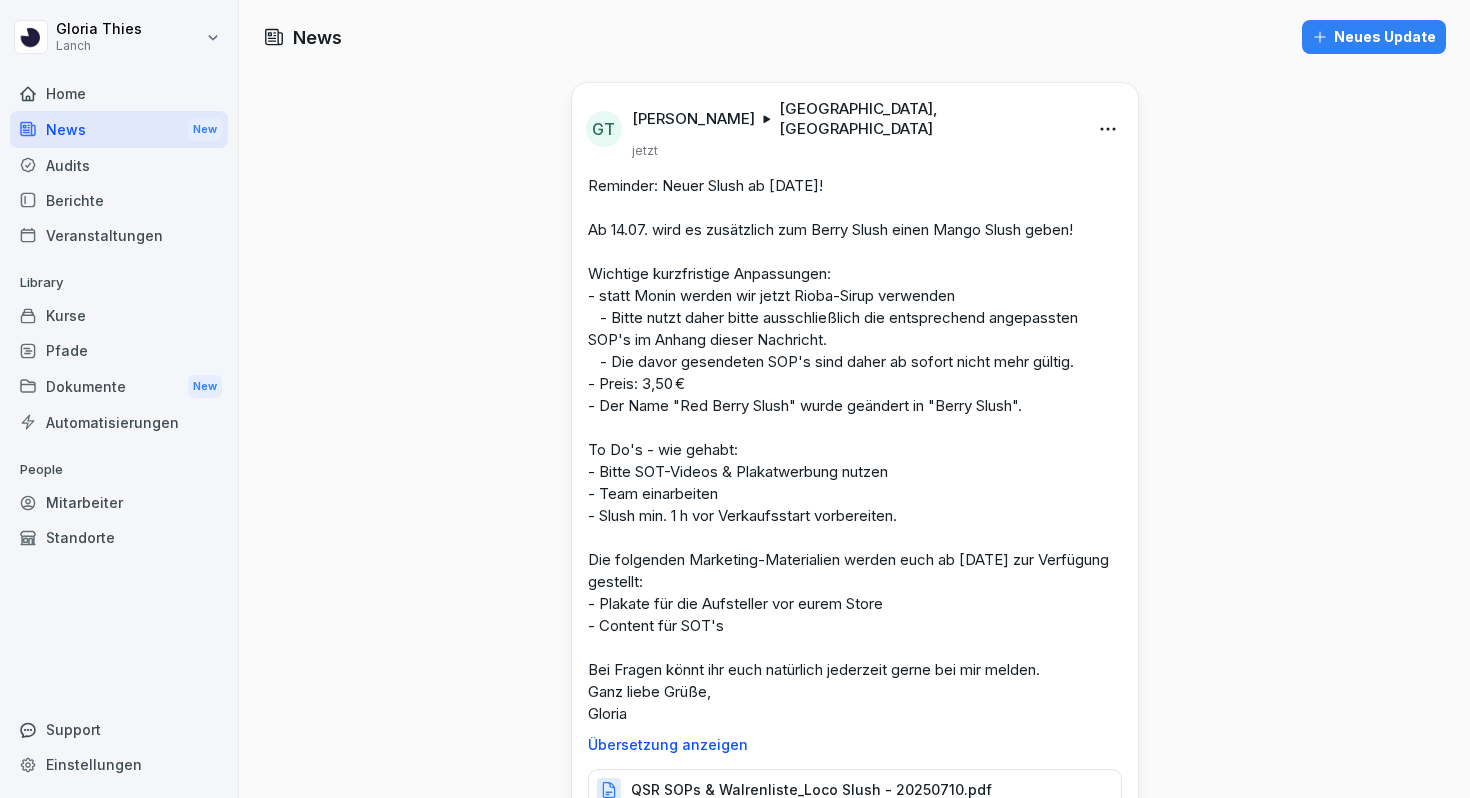 click on "[PERSON_NAME] Lanch Home News New Audits Berichte Veranstaltungen Library Kurse Pfade Dokumente New Automatisierungen People Mitarbeiter Standorte Support Einstellungen News Neues Update GT [PERSON_NAME] [GEOGRAPHIC_DATA], [GEOGRAPHIC_DATA] jetzt Übersetzung anzeigen QSR SOPs & Walrenliste_Loco Slush - 20250710.pdf Geplant [DATE] 08:30 Bearbeiten LG Leander Gruss [GEOGRAPHIC_DATA] vor 19 Stunden Bearbeitet Hinweis: Influencer-Besuch [DATE] ([DATE]) 🎥
[PERSON_NAME] zusammen,
[DATE] zwischen 17 und 18 Uhr kommt [PERSON_NAME] bei uns im [GEOGRAPHIC_DATA] vorbei.
Zur Info:
👉 Er wird einen Livestream machen
👉 und parallel ein TikTok drehen
👉 Die Codes hat er bereits erhalten
Bitte achtet darauf, dass der Store ordentlich und präsentabel ist – und denkt an gute Laune 😊
Danke euch und viel Spaß! 🙏 Übersetzung anzeigen 3 Reaktionen 0 15 Bericht ansehen Gefällt mir Kommentieren SK [PERSON_NAME] Lanch [DATE] Übersetzung anzeigen 9 Reaktionen 0 49 Bericht ansehen Gefällt mir Kommentieren GT [PERSON_NAME] 1 28 0" at bounding box center (735, 399) 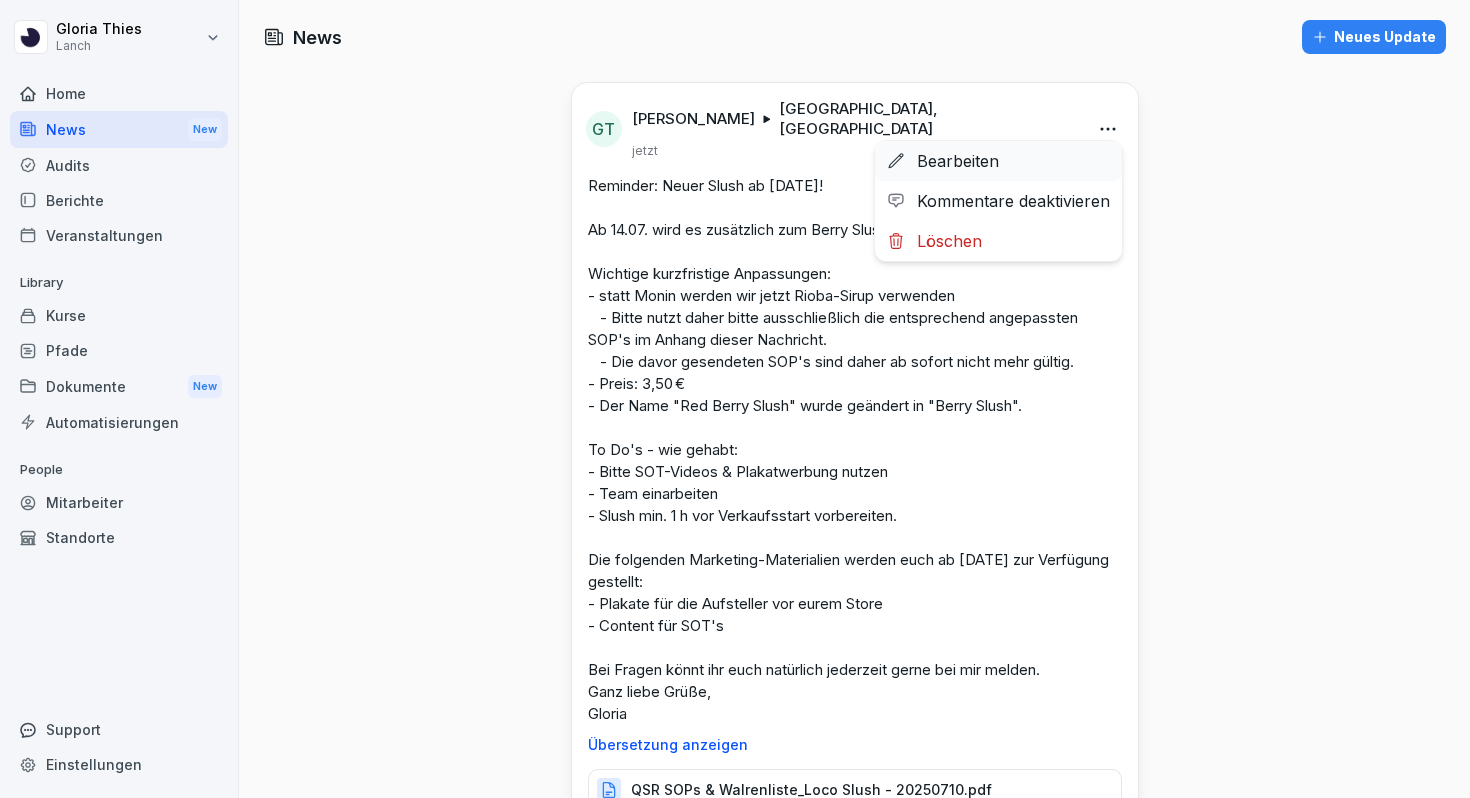 click on "Bearbeiten" at bounding box center [998, 161] 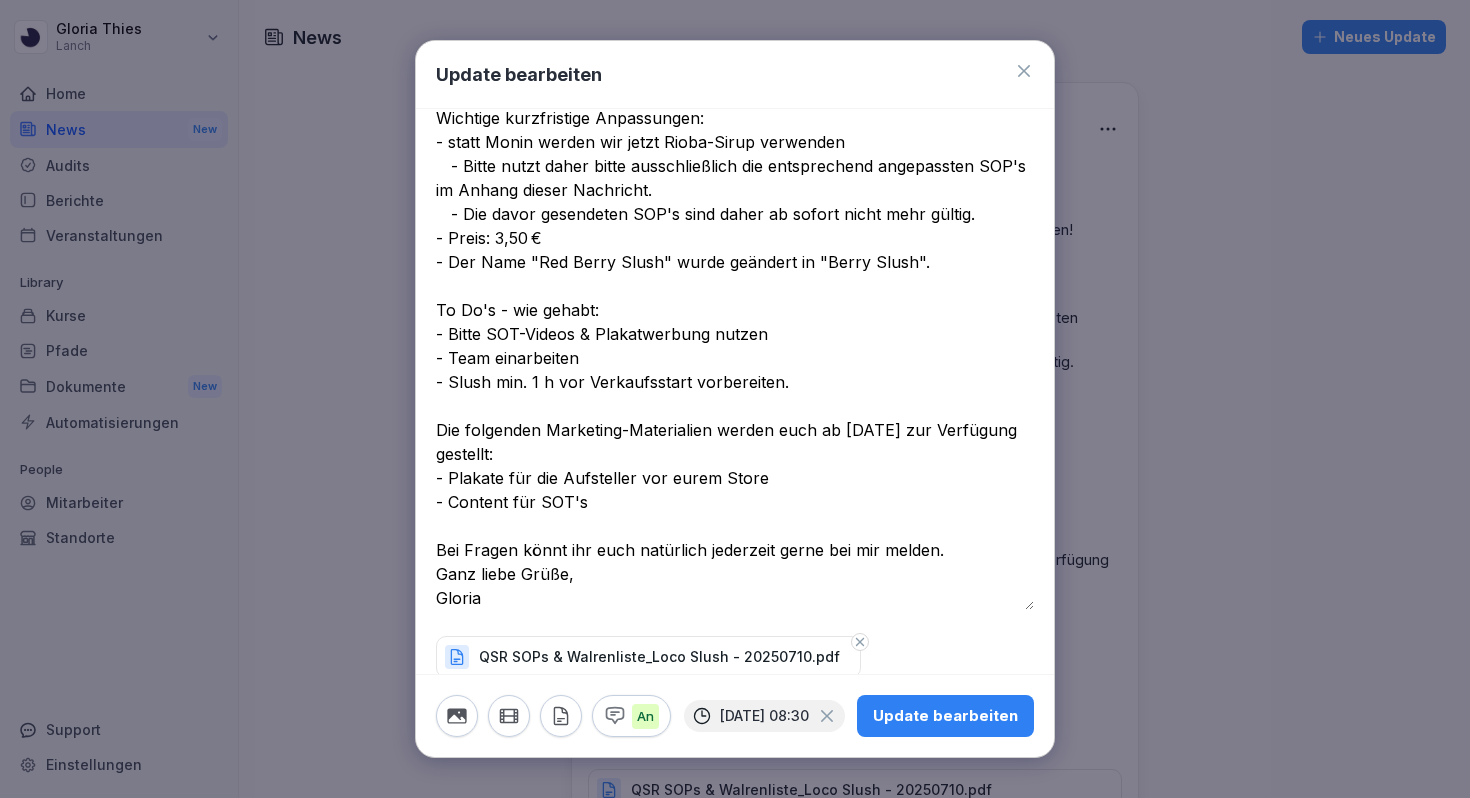 scroll, scrollTop: 221, scrollLeft: 0, axis: vertical 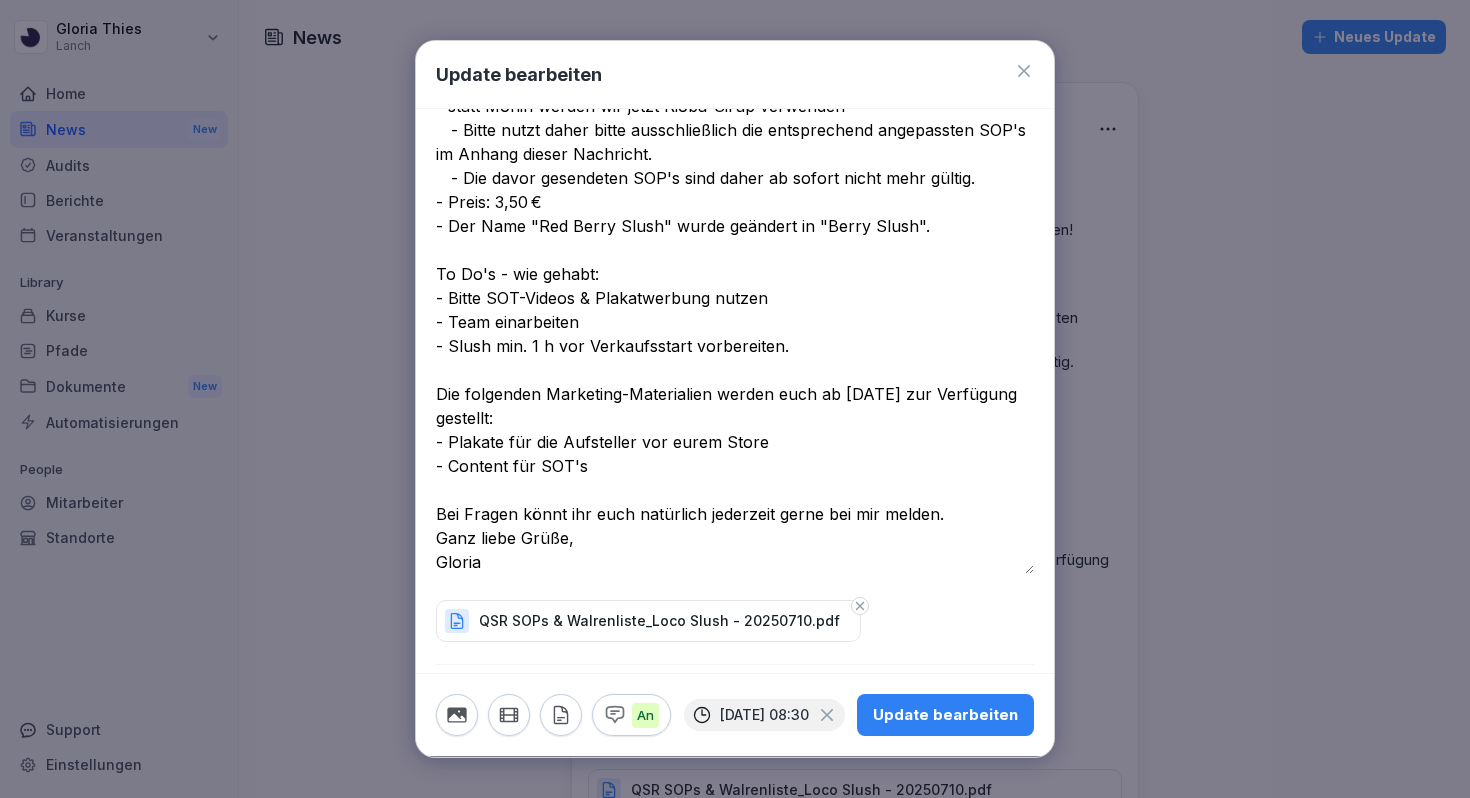click on "**********" at bounding box center (735, 274) 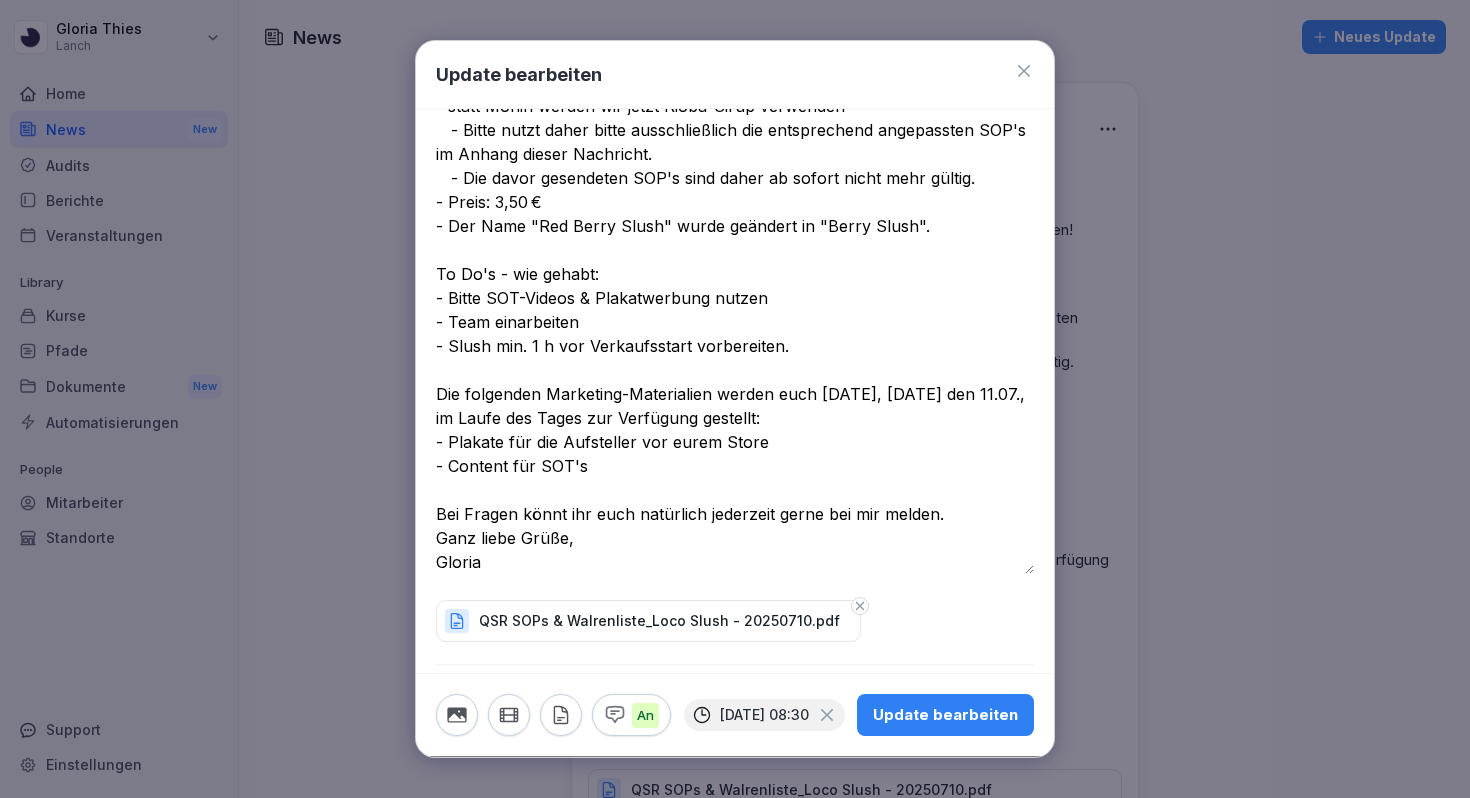 type on "**********" 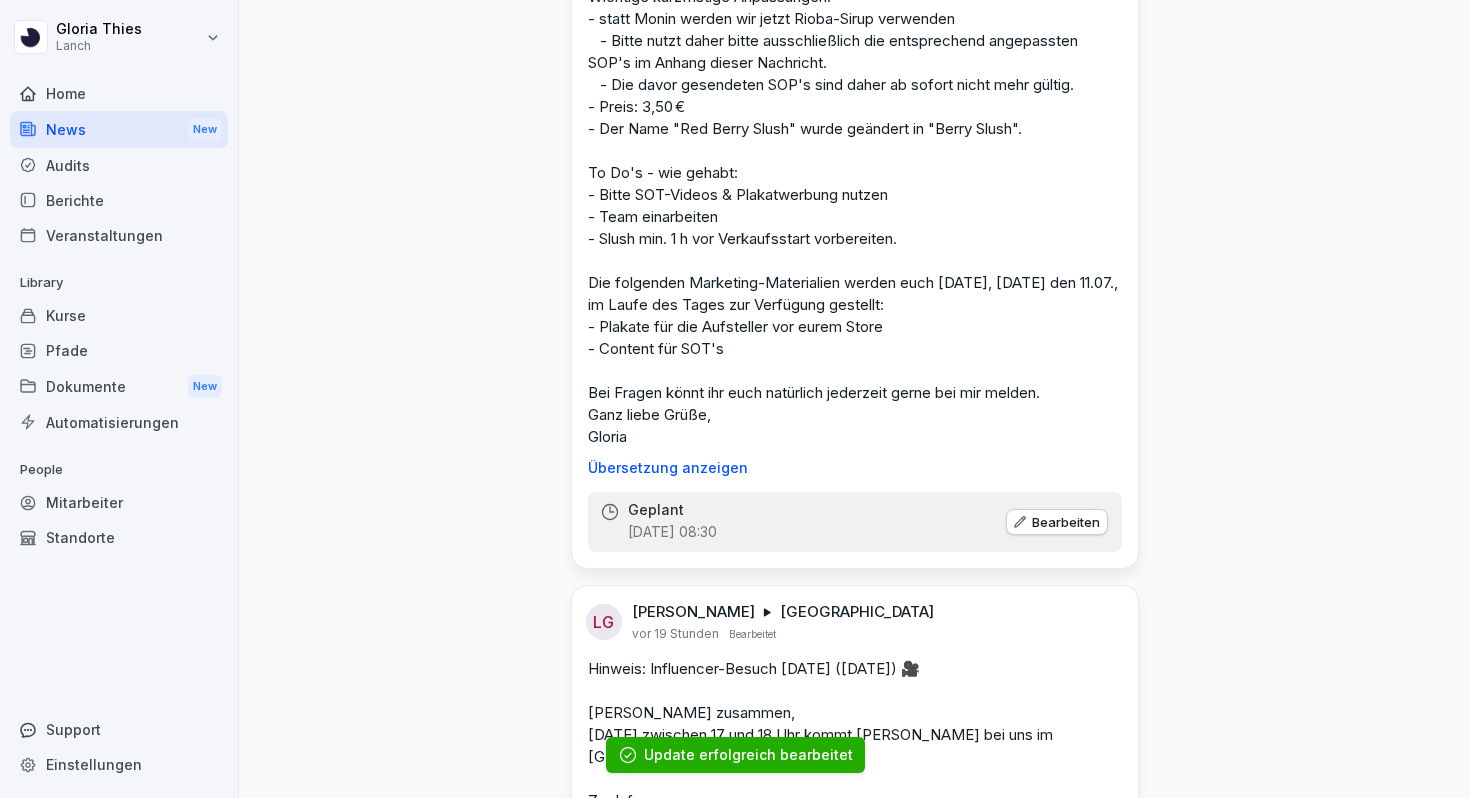 scroll, scrollTop: 261, scrollLeft: 0, axis: vertical 